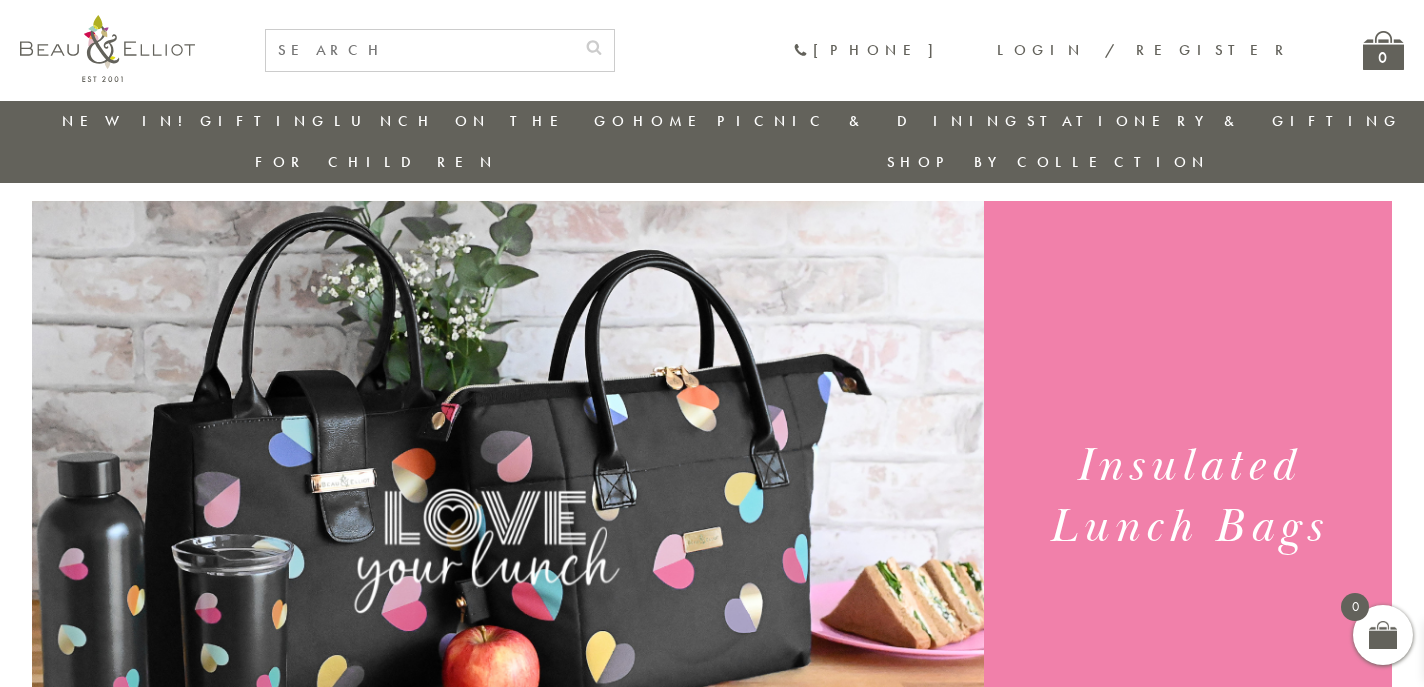 scroll, scrollTop: 180, scrollLeft: 0, axis: vertical 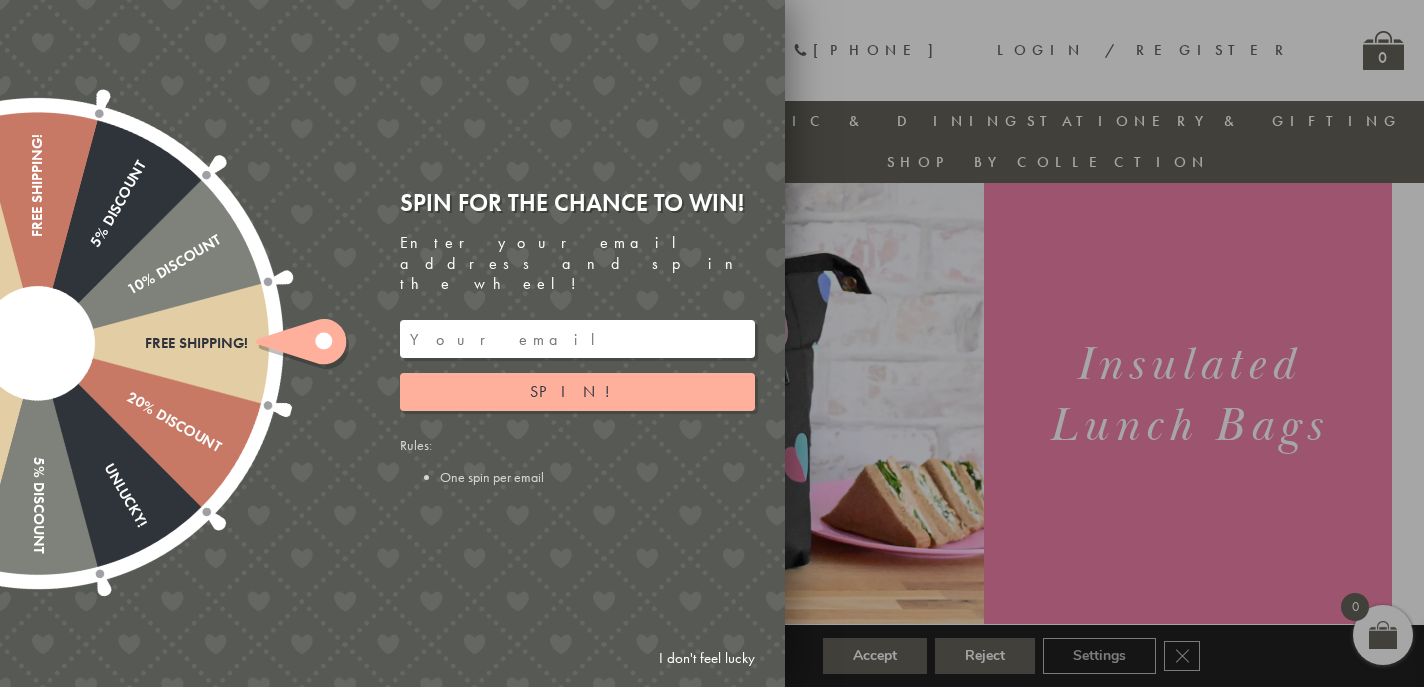 click at bounding box center (577, 339) 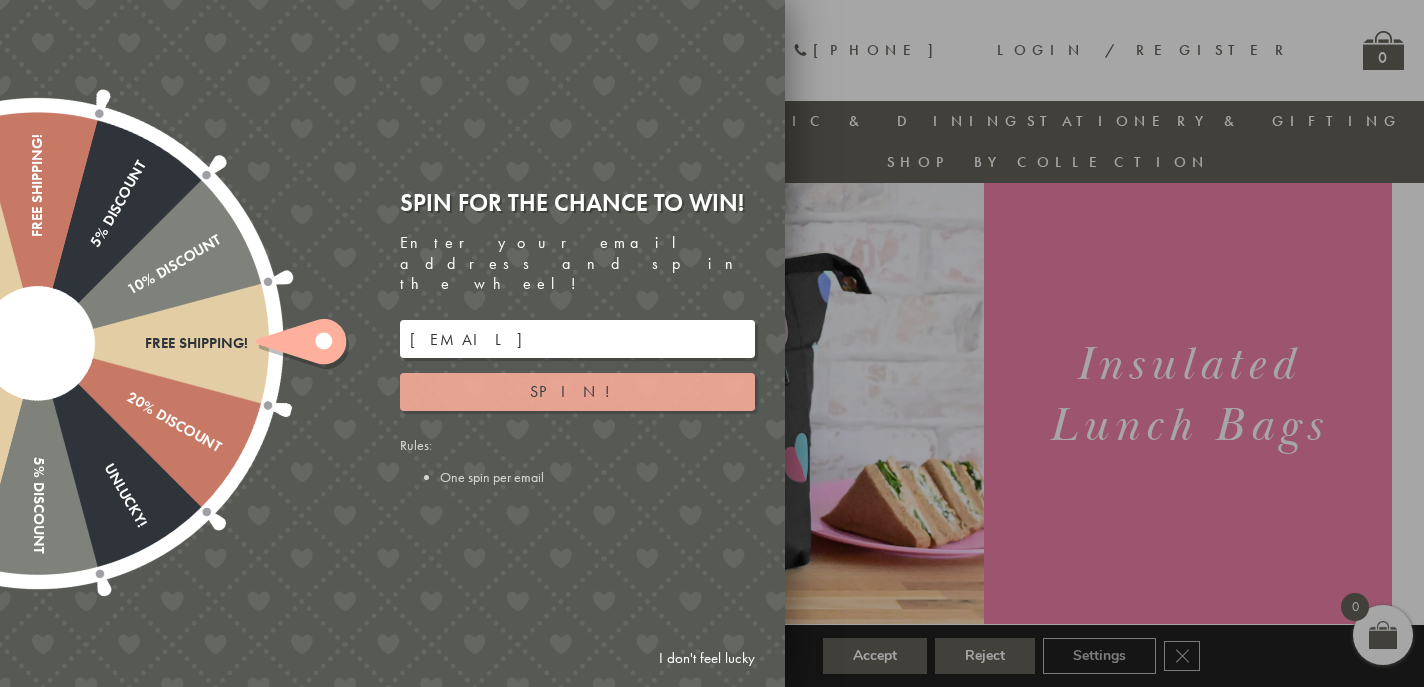 click on "Spin!" at bounding box center [577, 391] 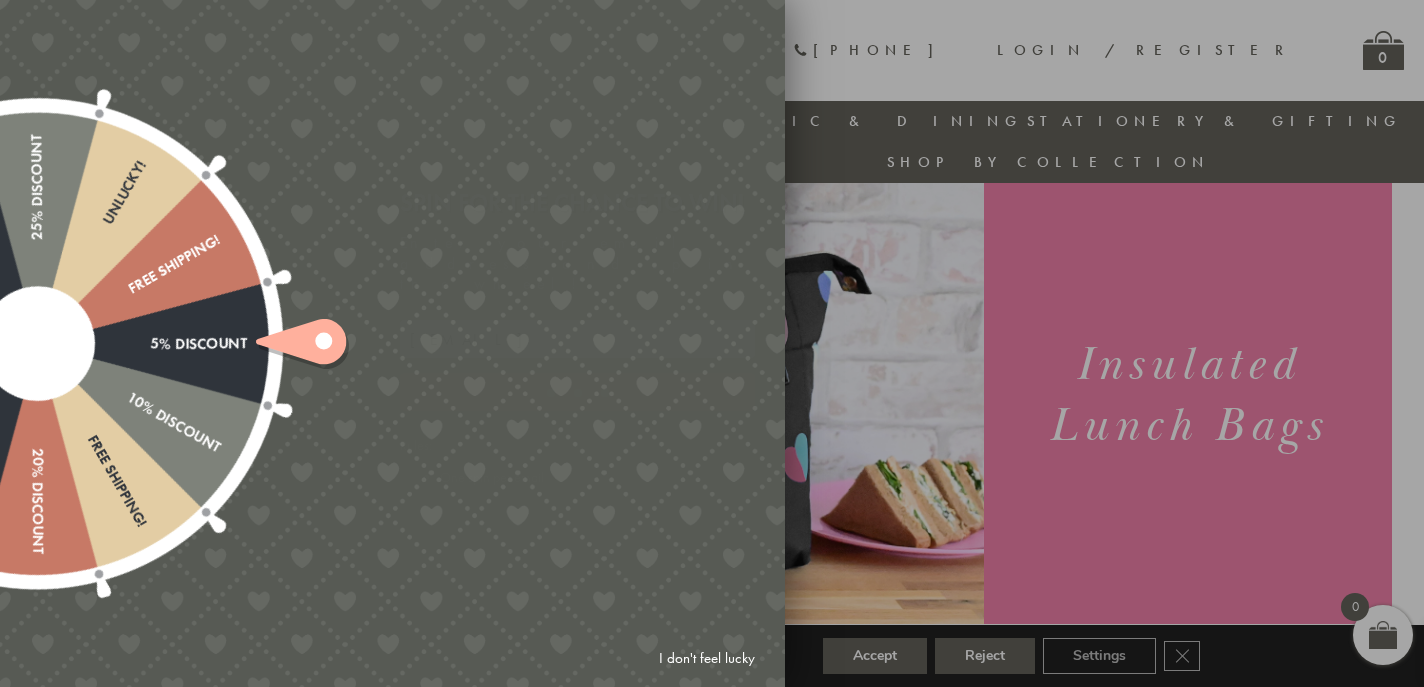 type on "GHM9BH6T" 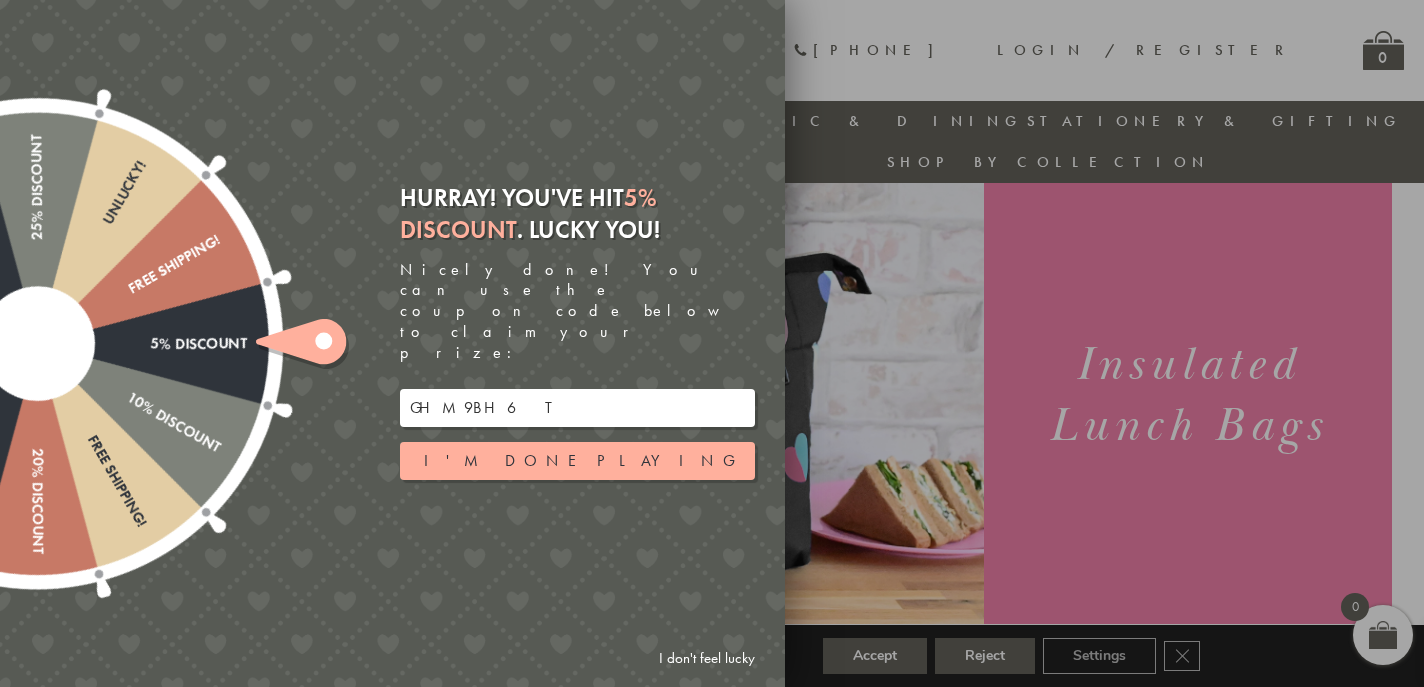 drag, startPoint x: 514, startPoint y: 373, endPoint x: 397, endPoint y: 373, distance: 117 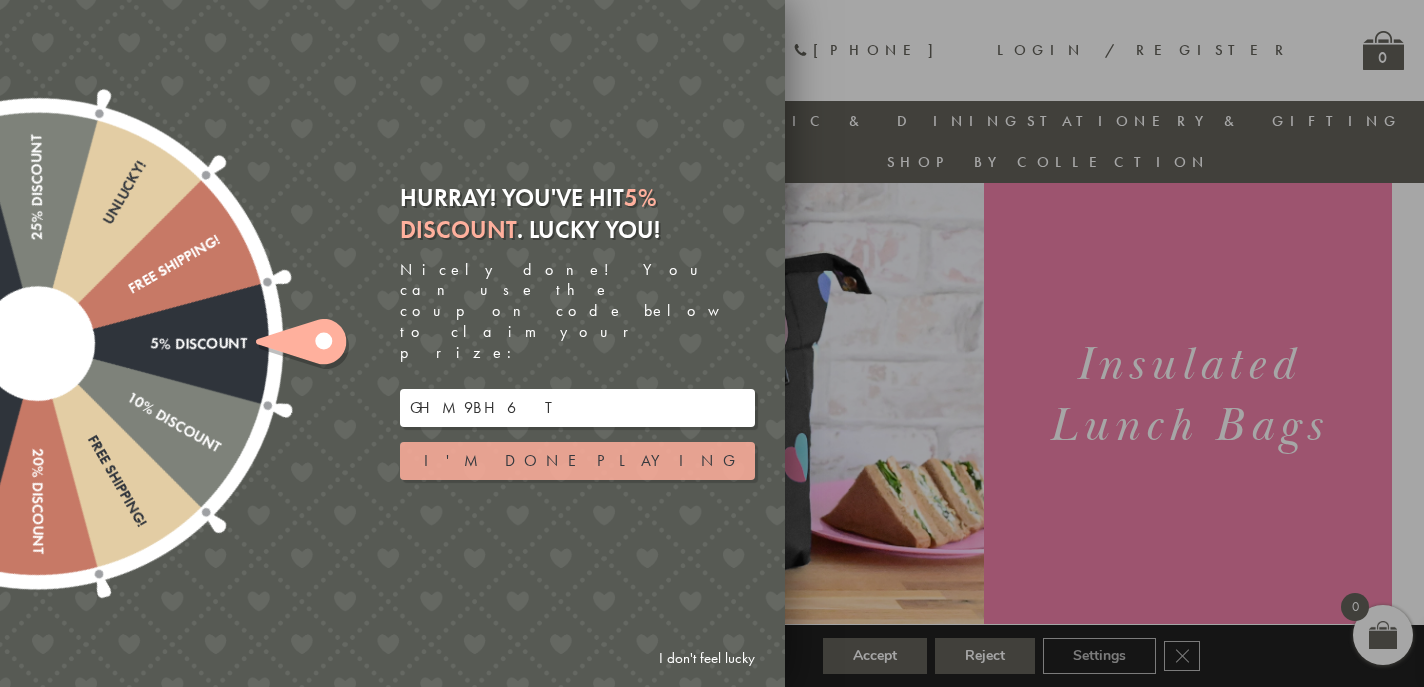 click on "I'm done playing" at bounding box center [577, 461] 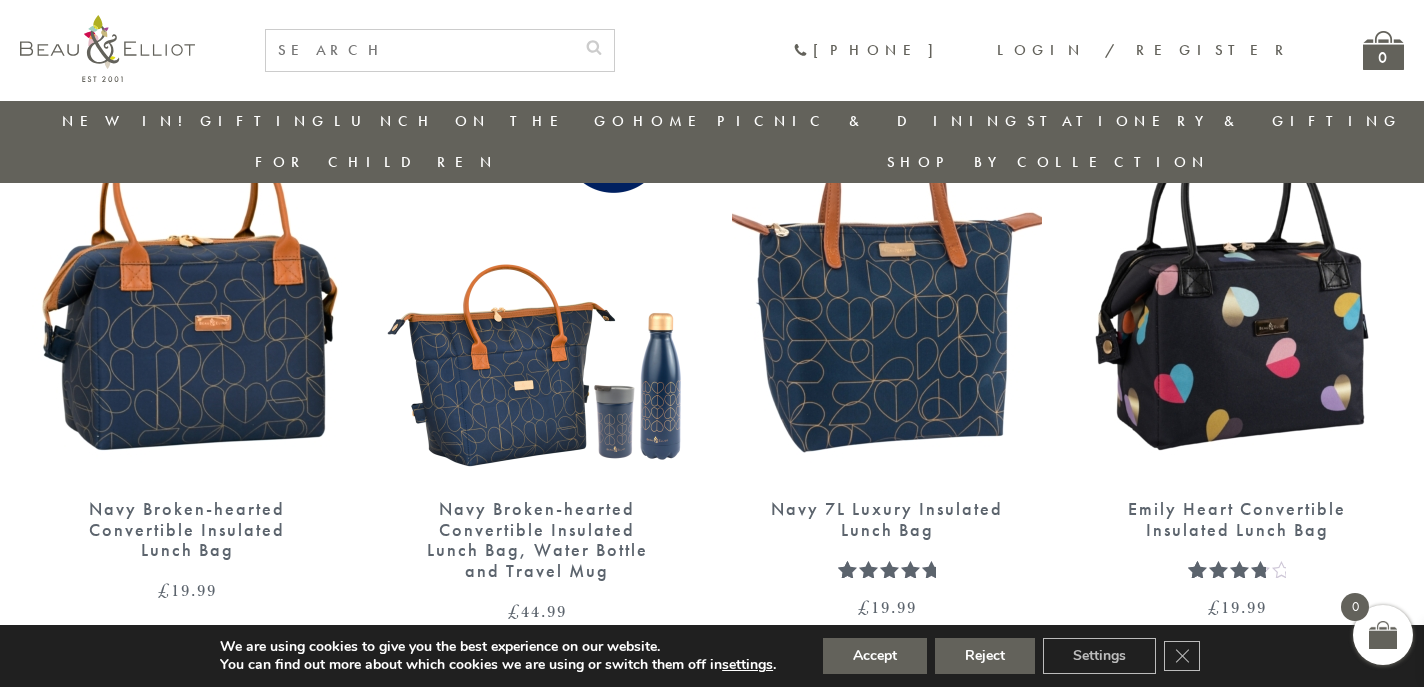 scroll, scrollTop: 2621, scrollLeft: 0, axis: vertical 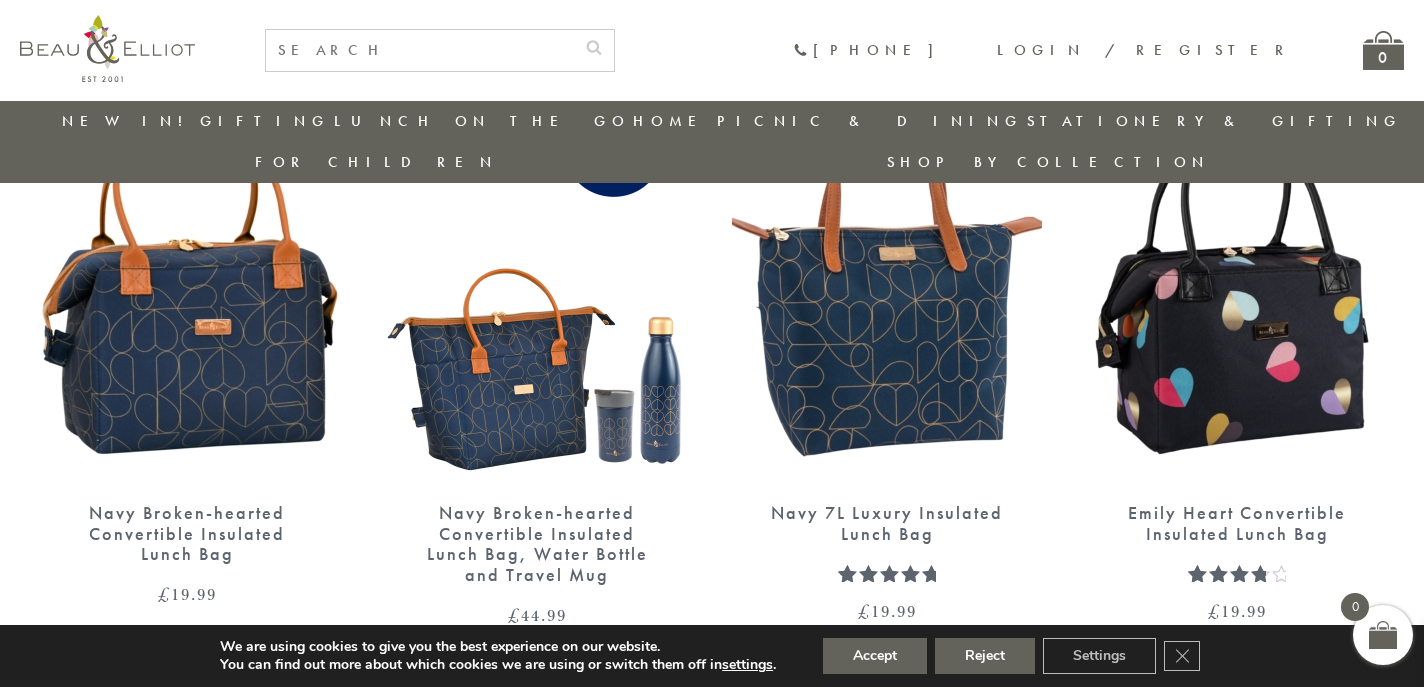 click at bounding box center (187, 283) 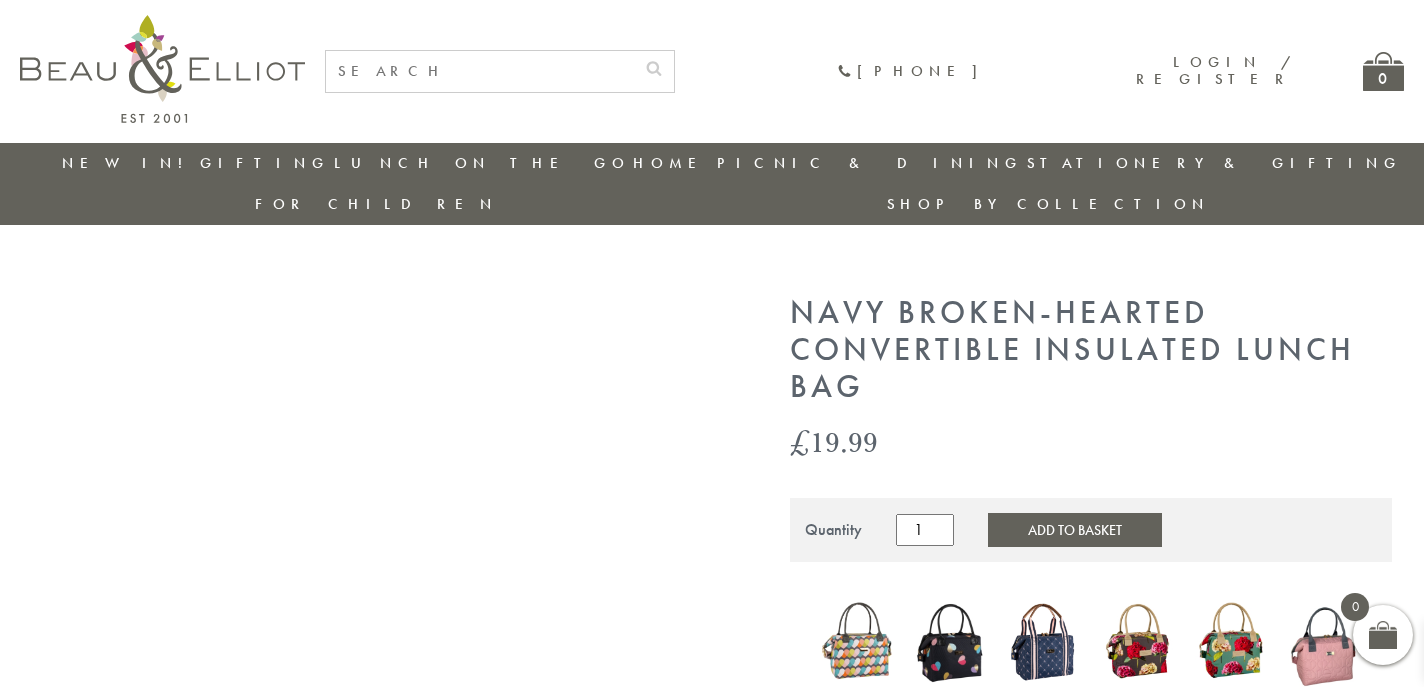 scroll, scrollTop: 0, scrollLeft: 0, axis: both 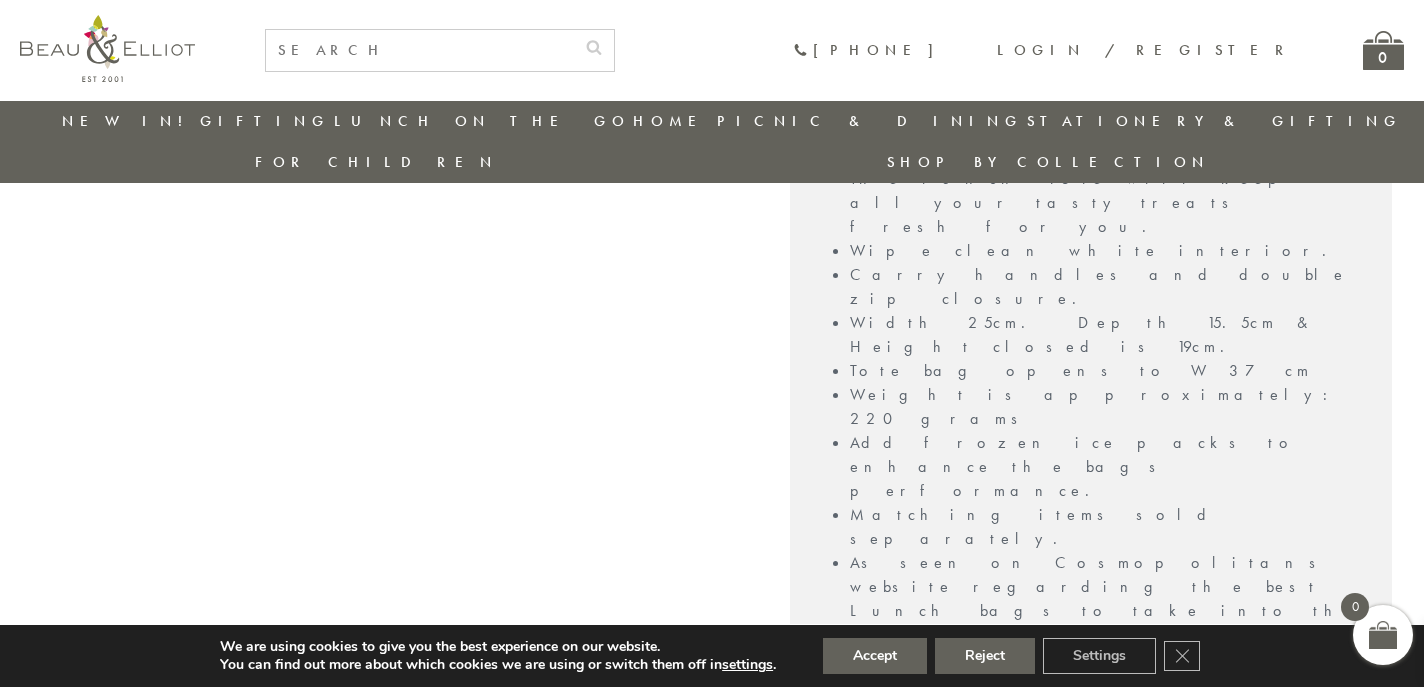 click at bounding box center (537, 1213) 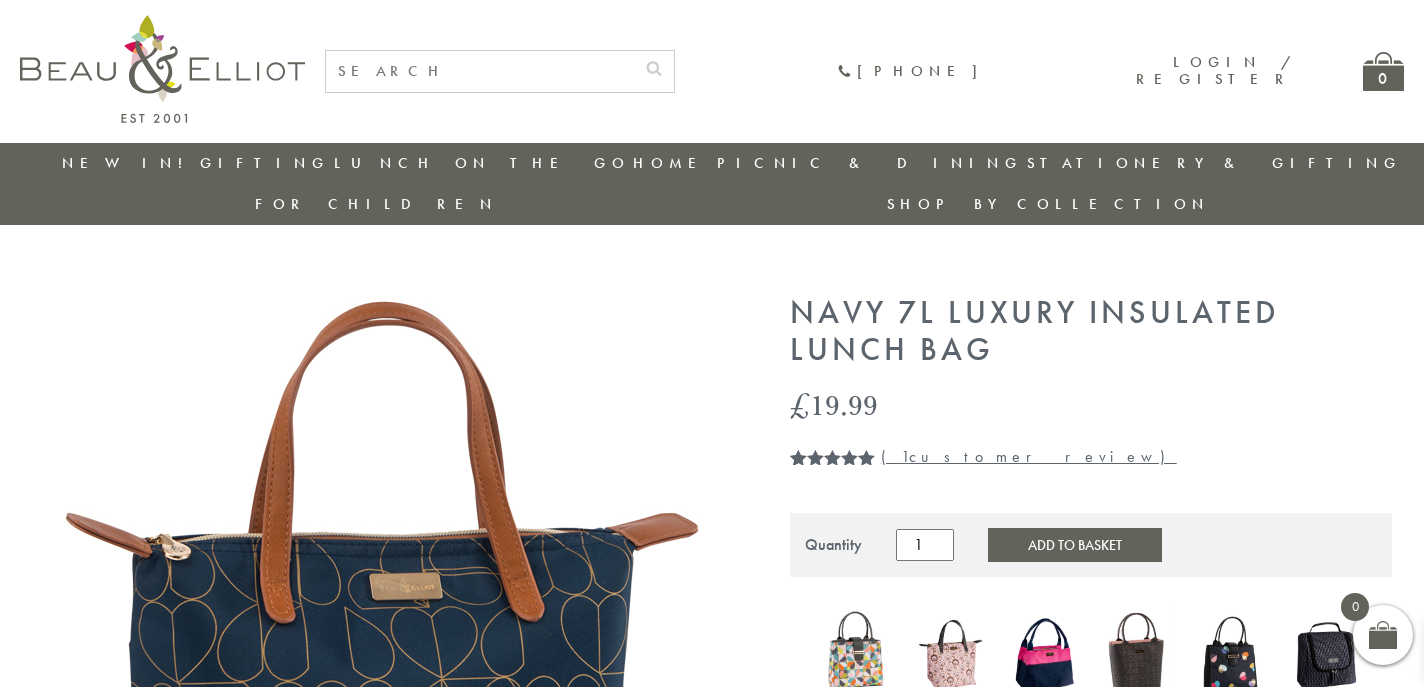 scroll, scrollTop: 0, scrollLeft: 0, axis: both 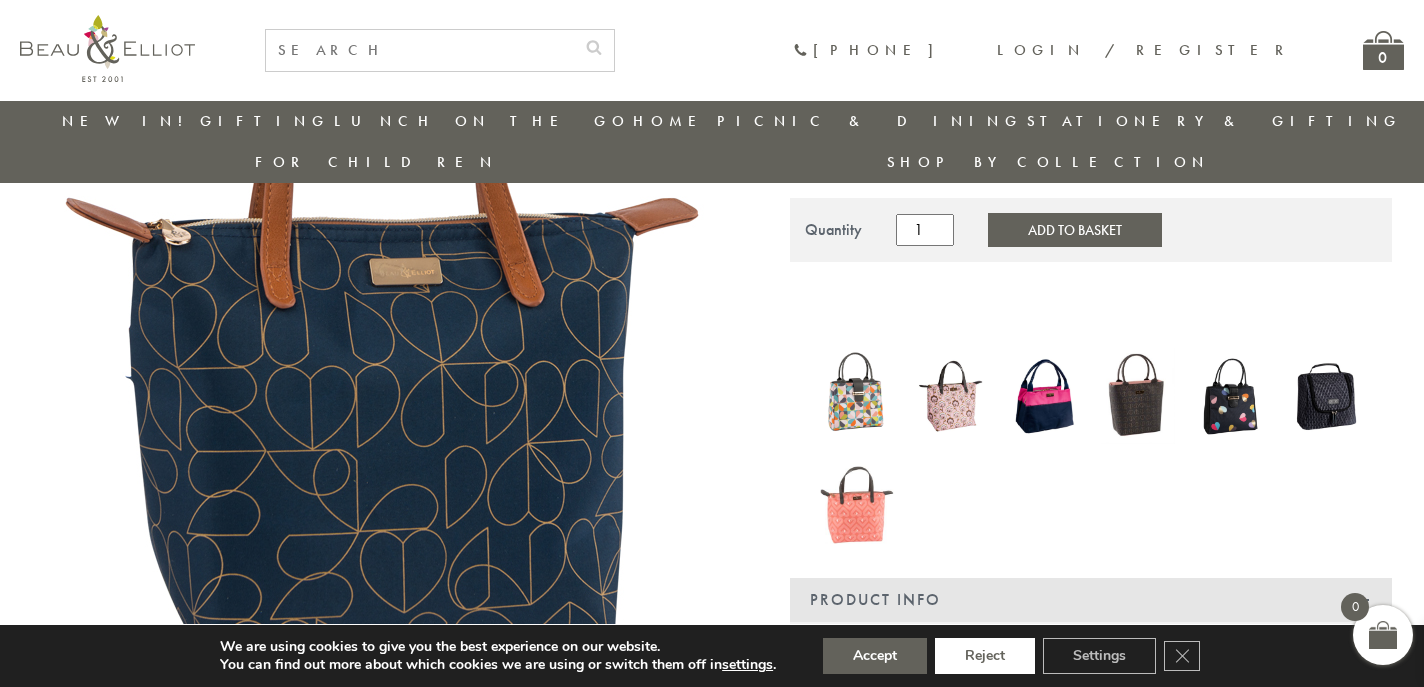 click on "Reject" at bounding box center (985, 656) 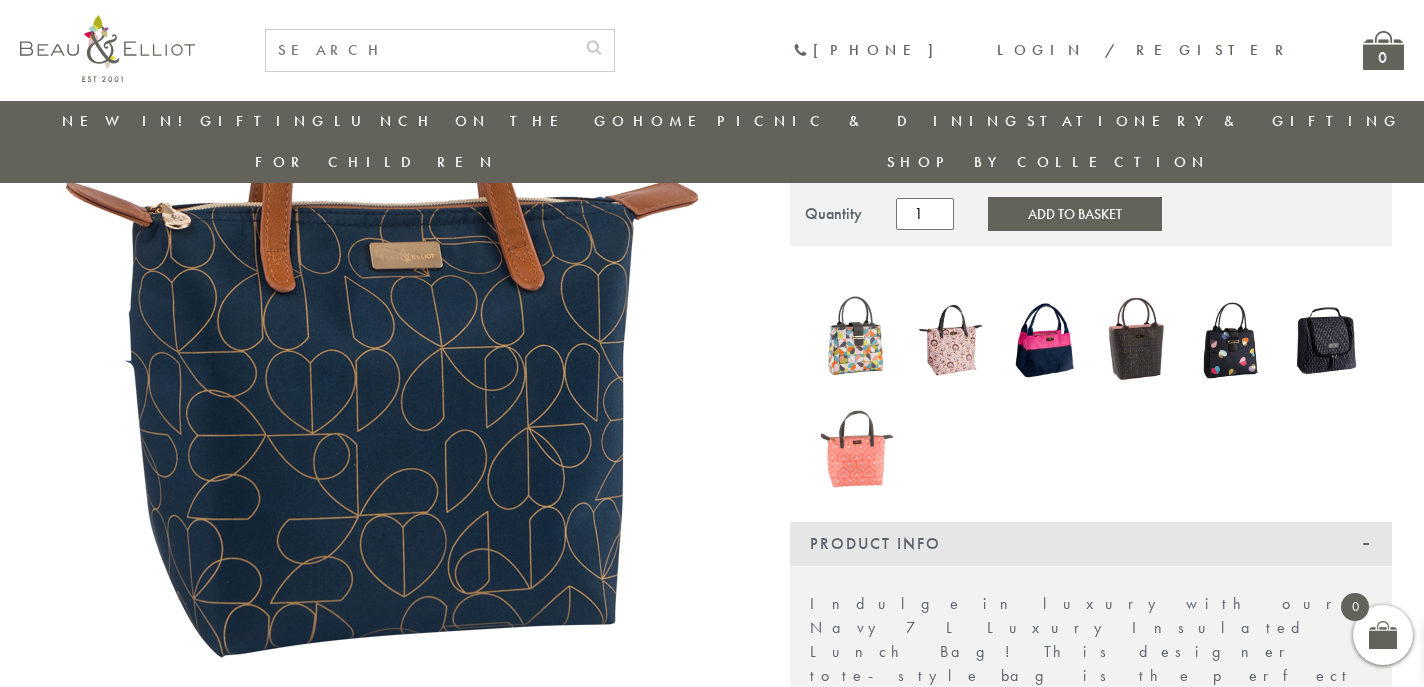 scroll, scrollTop: 289, scrollLeft: 0, axis: vertical 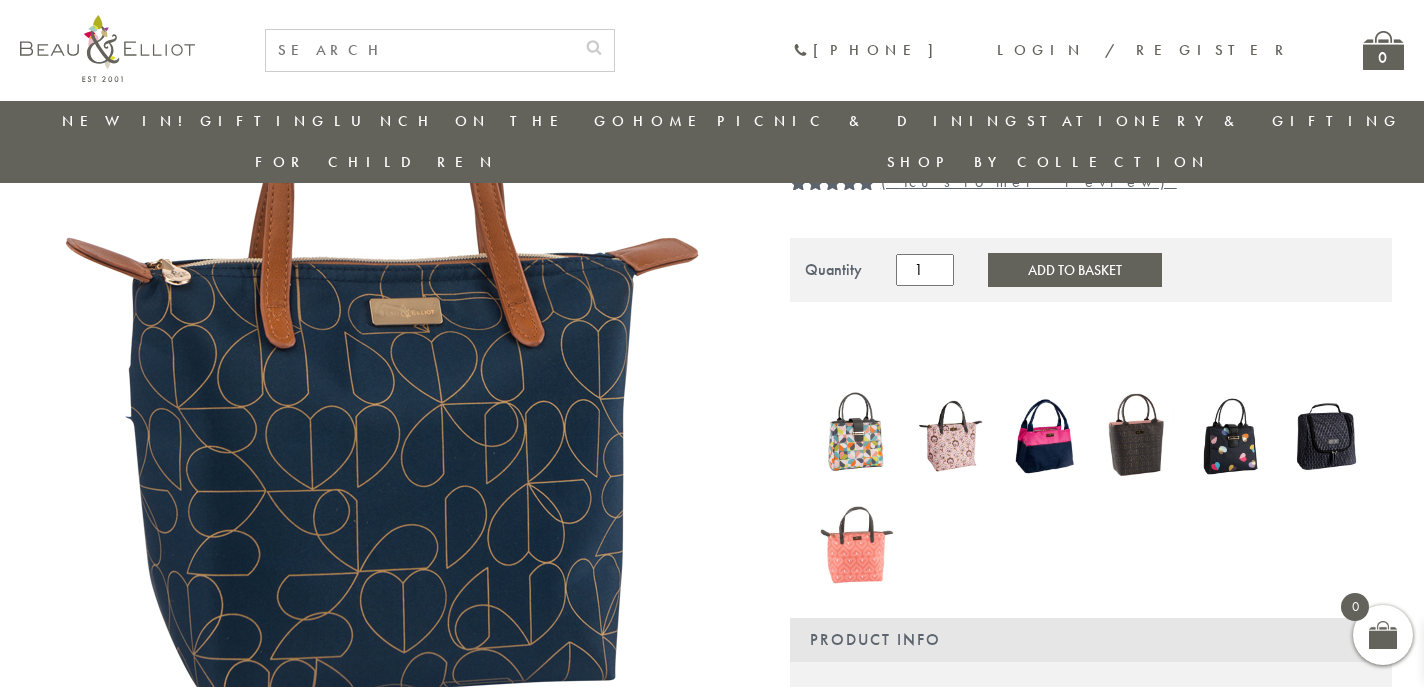 click at bounding box center (382, 370) 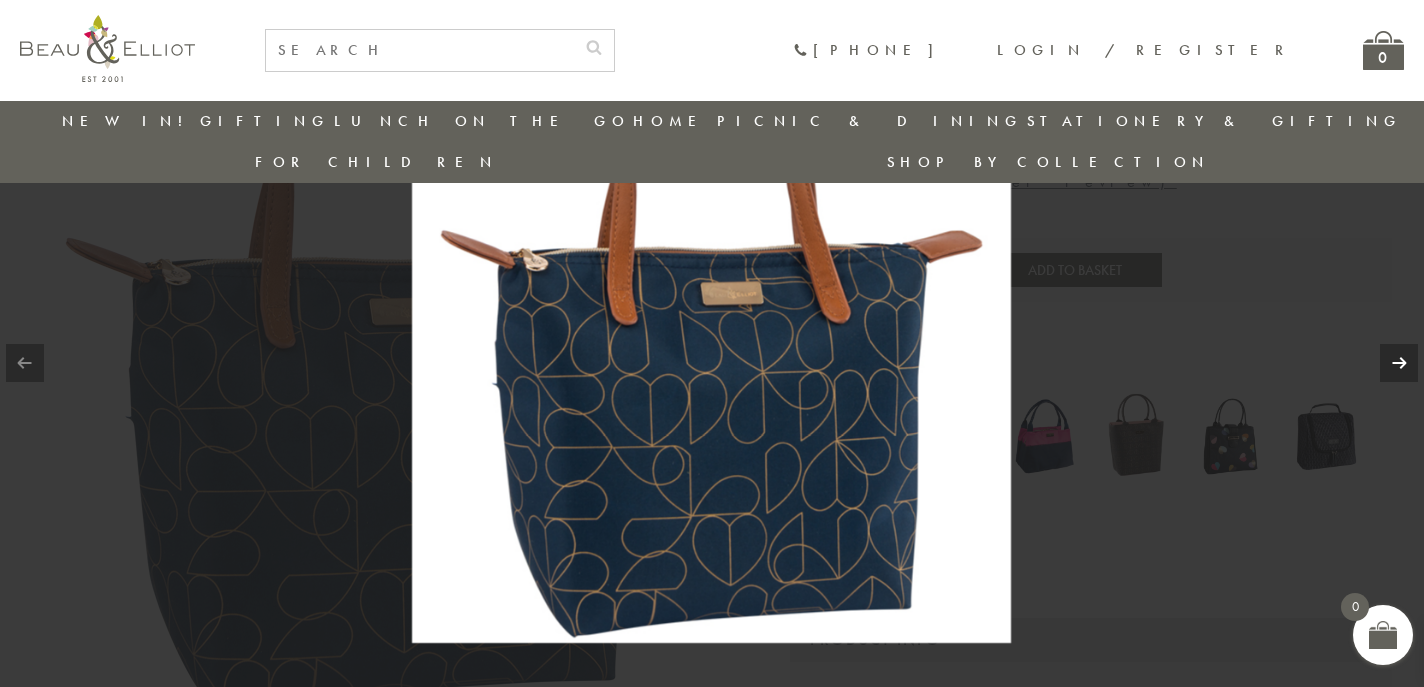 click at bounding box center [1399, 363] 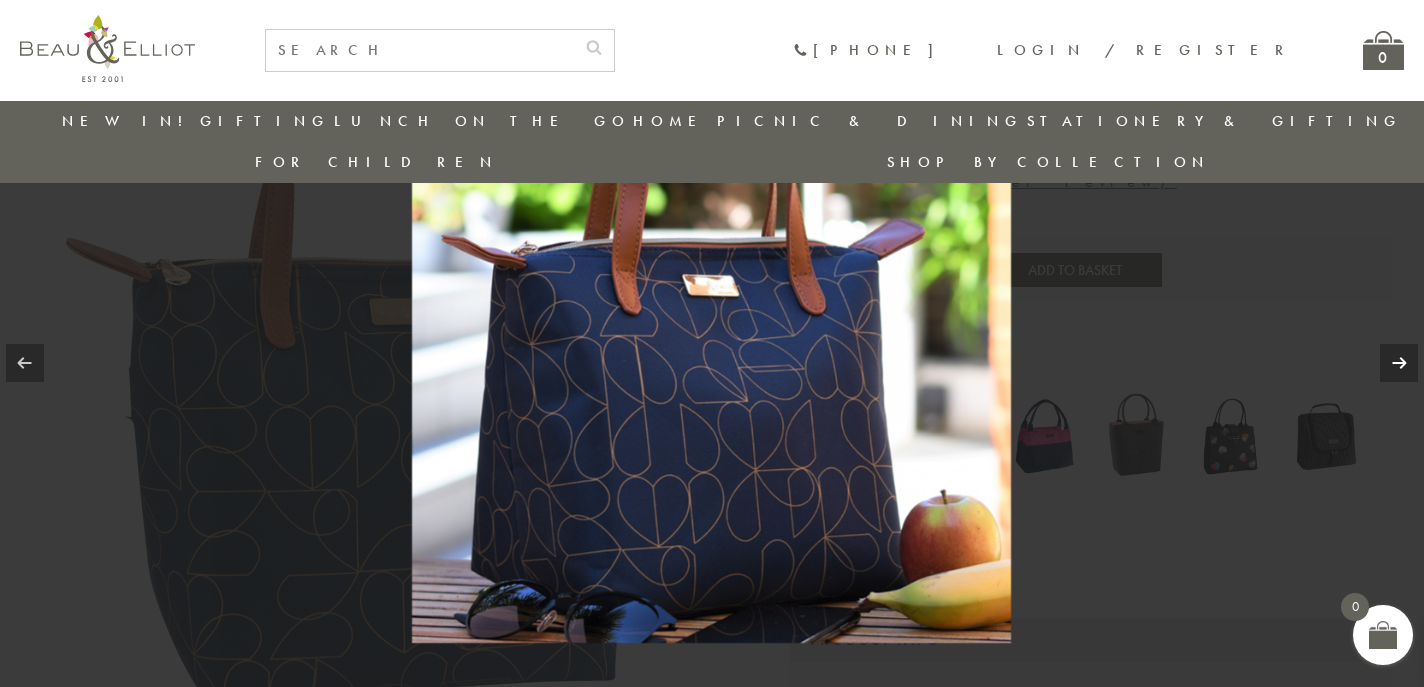 click at bounding box center (1399, 363) 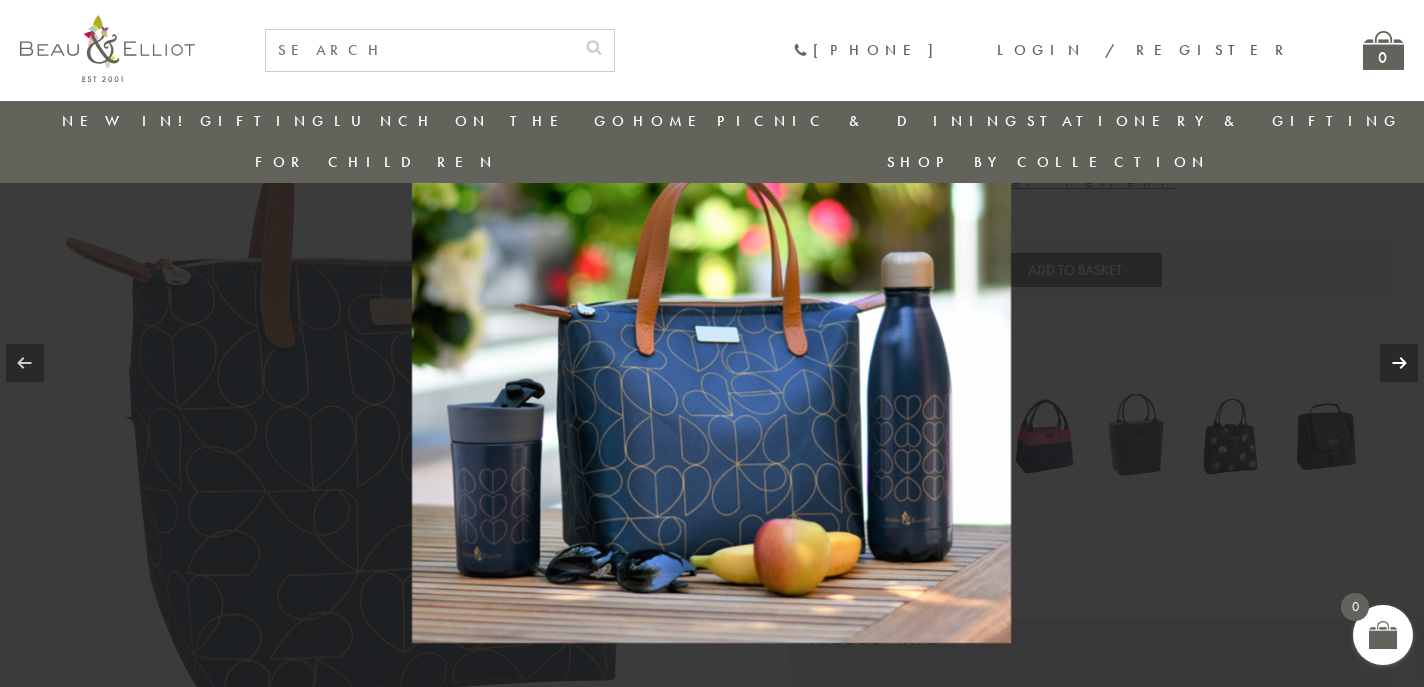 click at bounding box center [1399, 363] 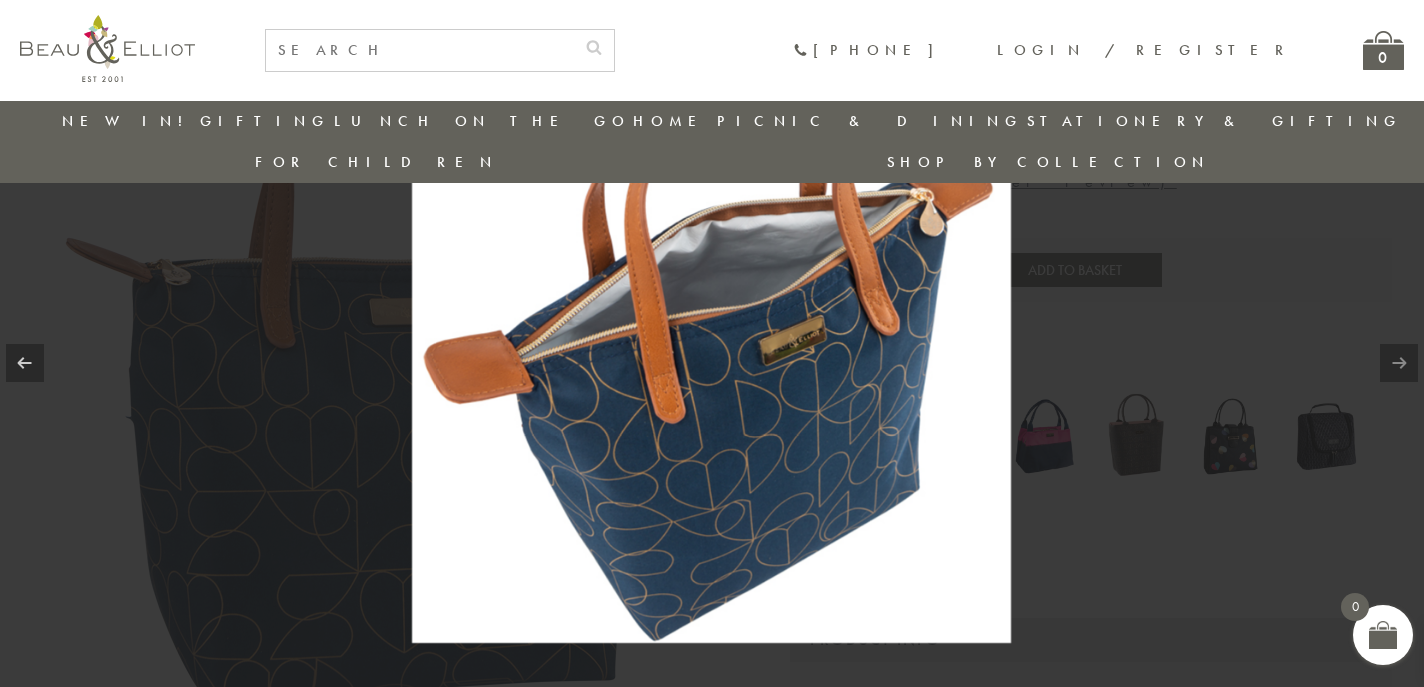 click at bounding box center [711, 343] 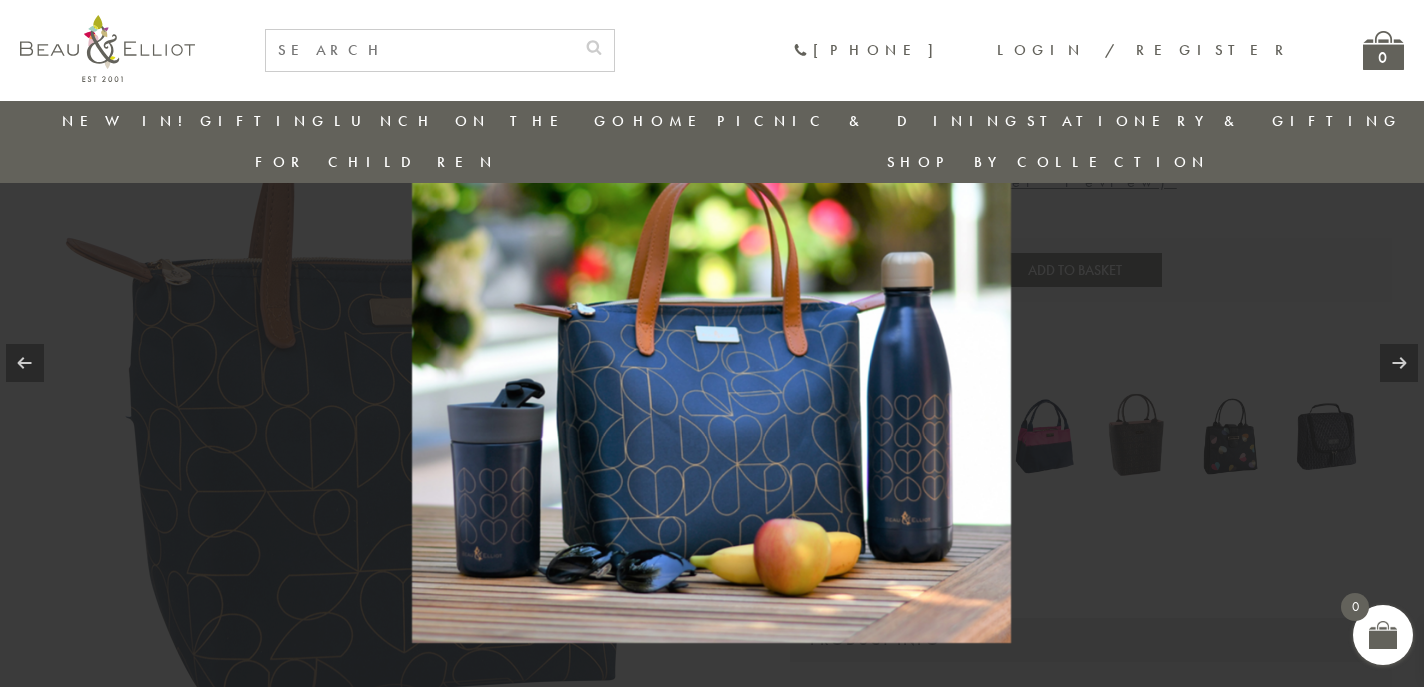 scroll, scrollTop: 187, scrollLeft: 0, axis: vertical 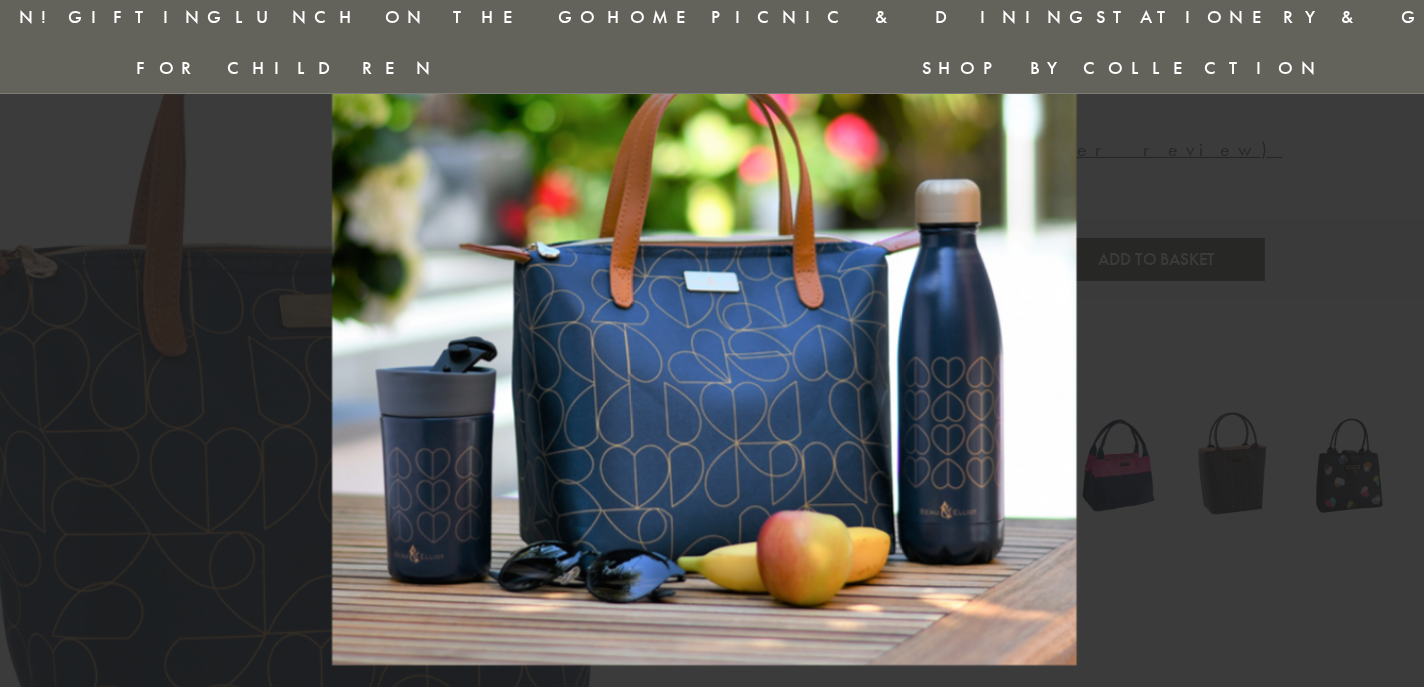 click at bounding box center (711, 343) 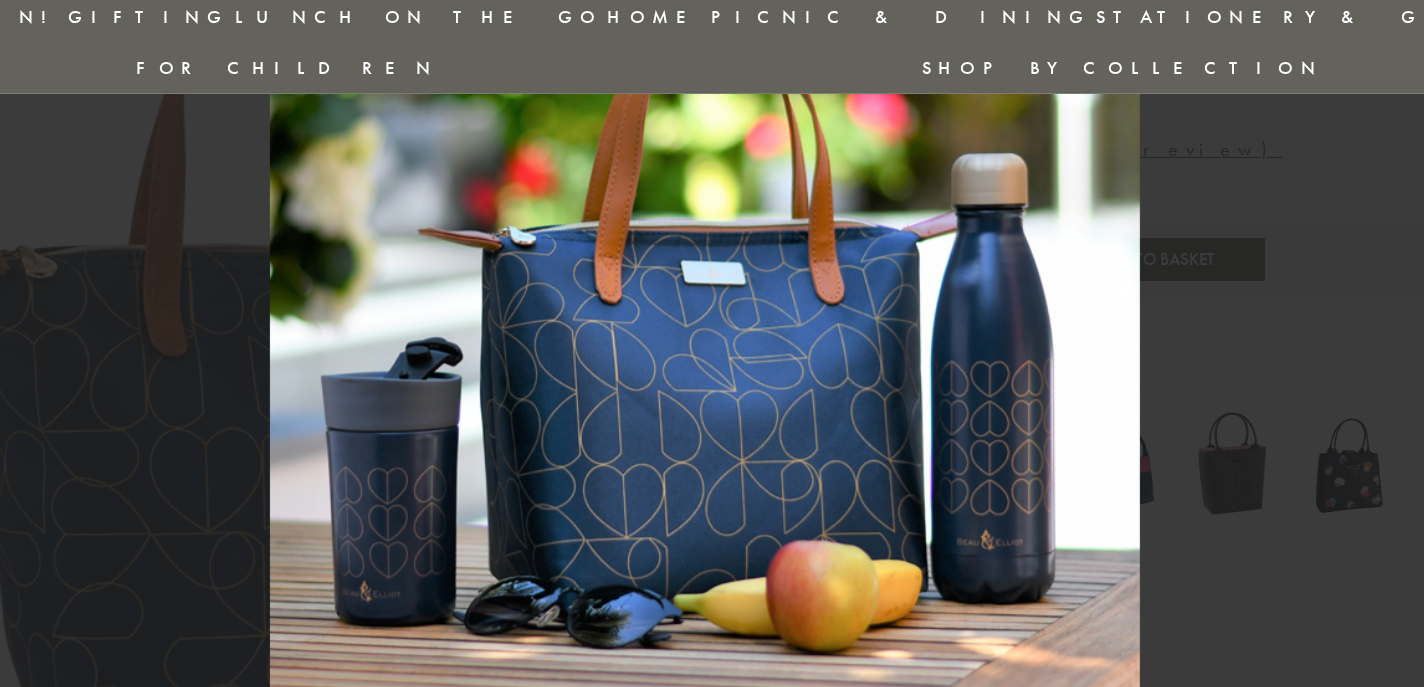click at bounding box center [712, 338] 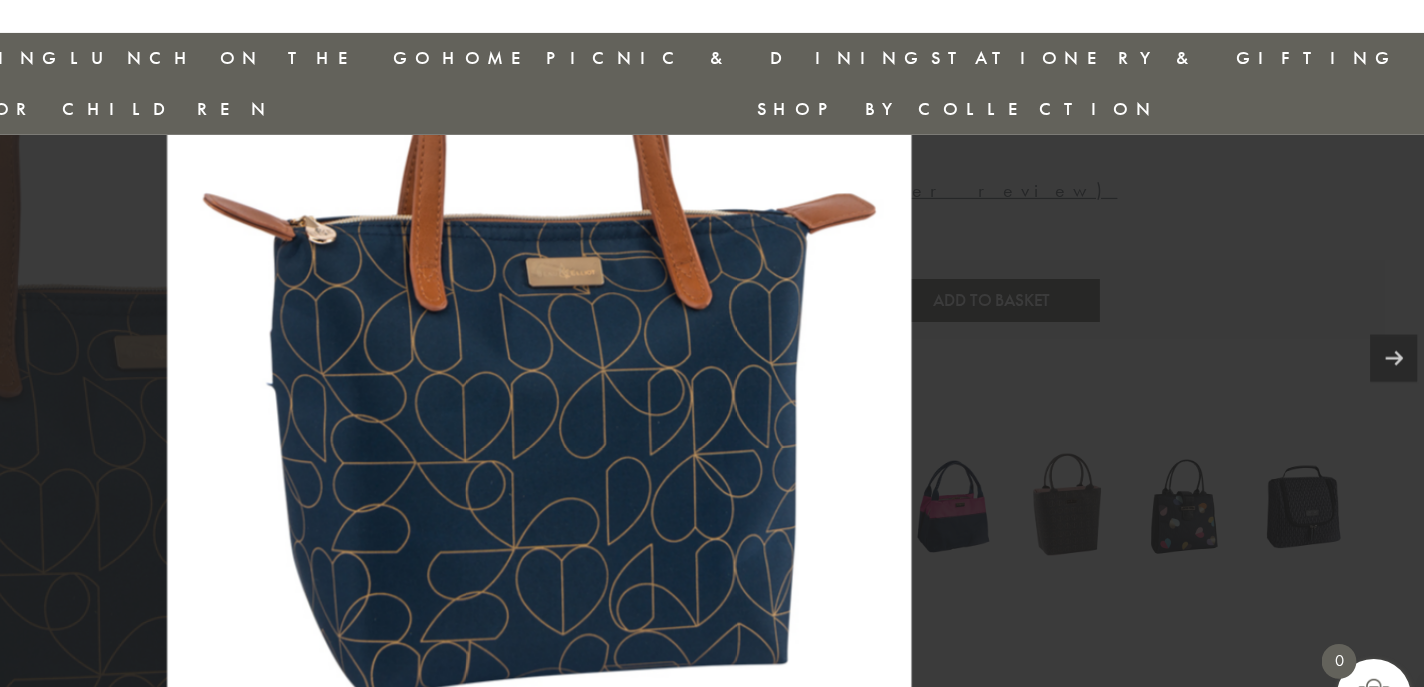 click at bounding box center [711, 343] 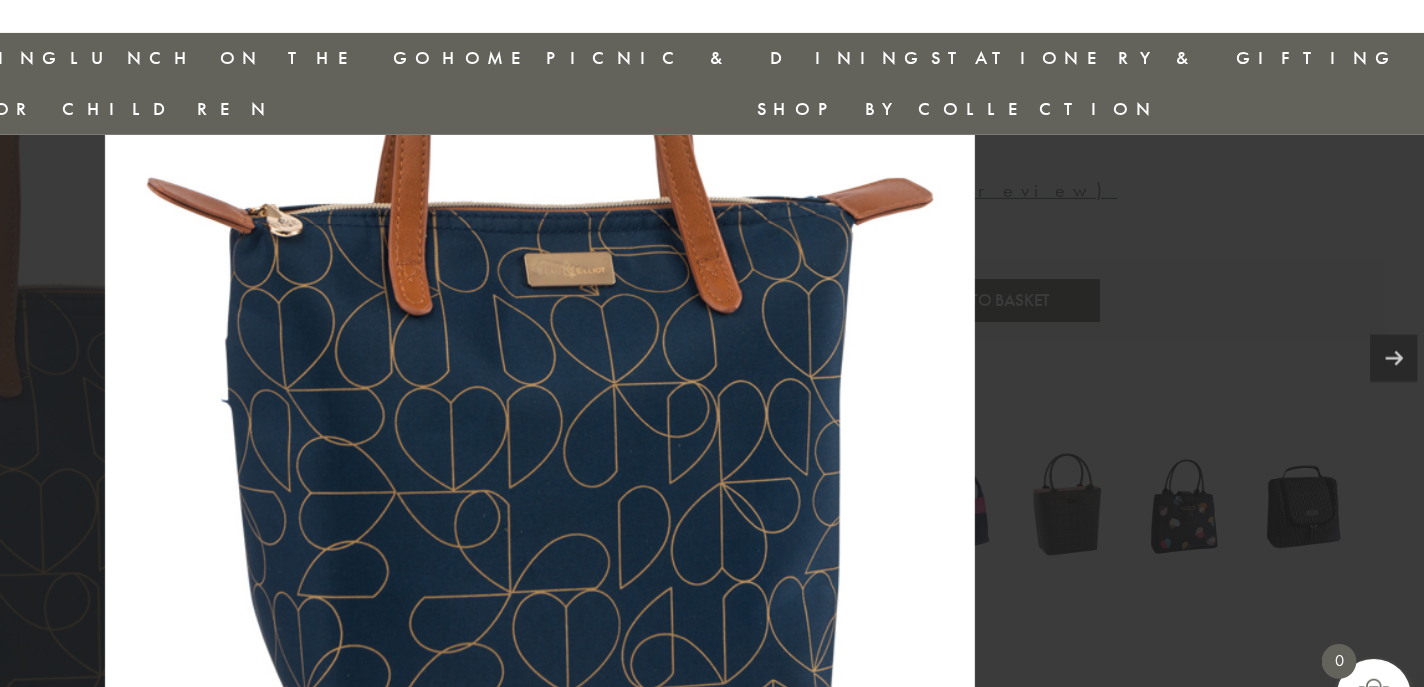 click at bounding box center [712, 343] 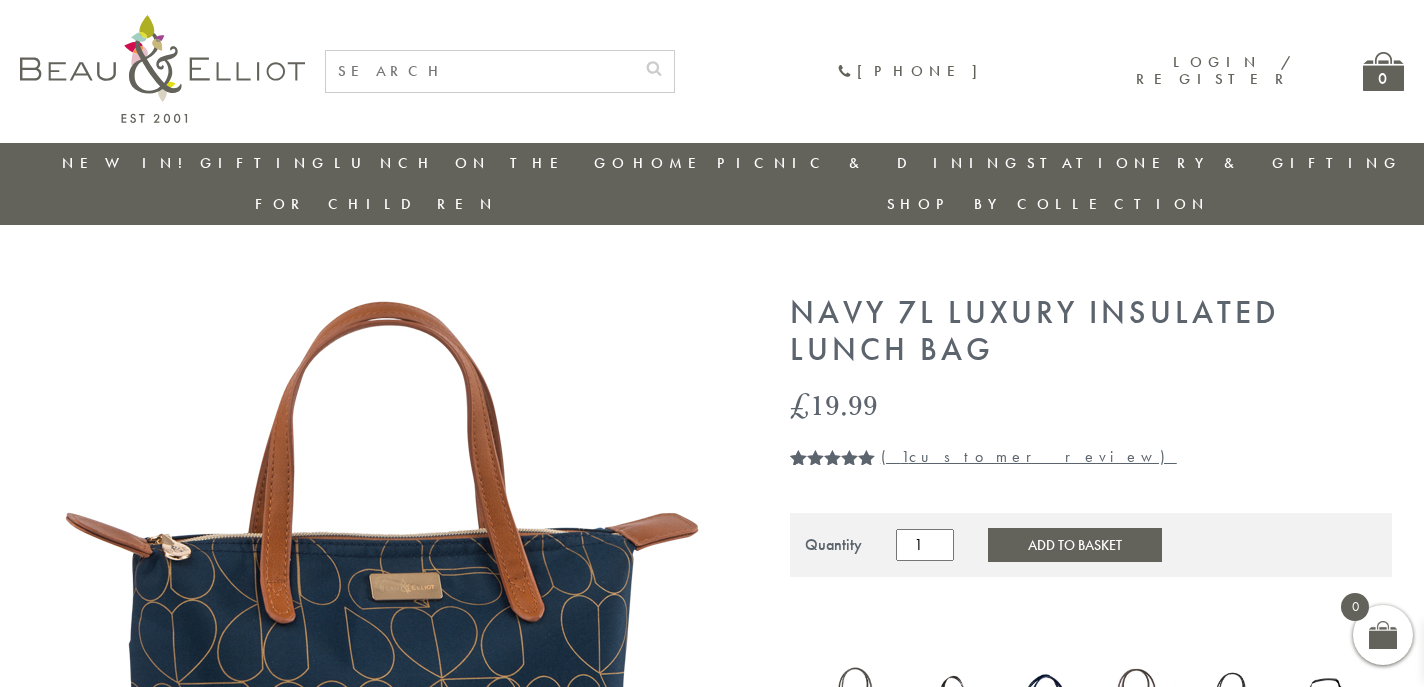 scroll, scrollTop: 0, scrollLeft: 0, axis: both 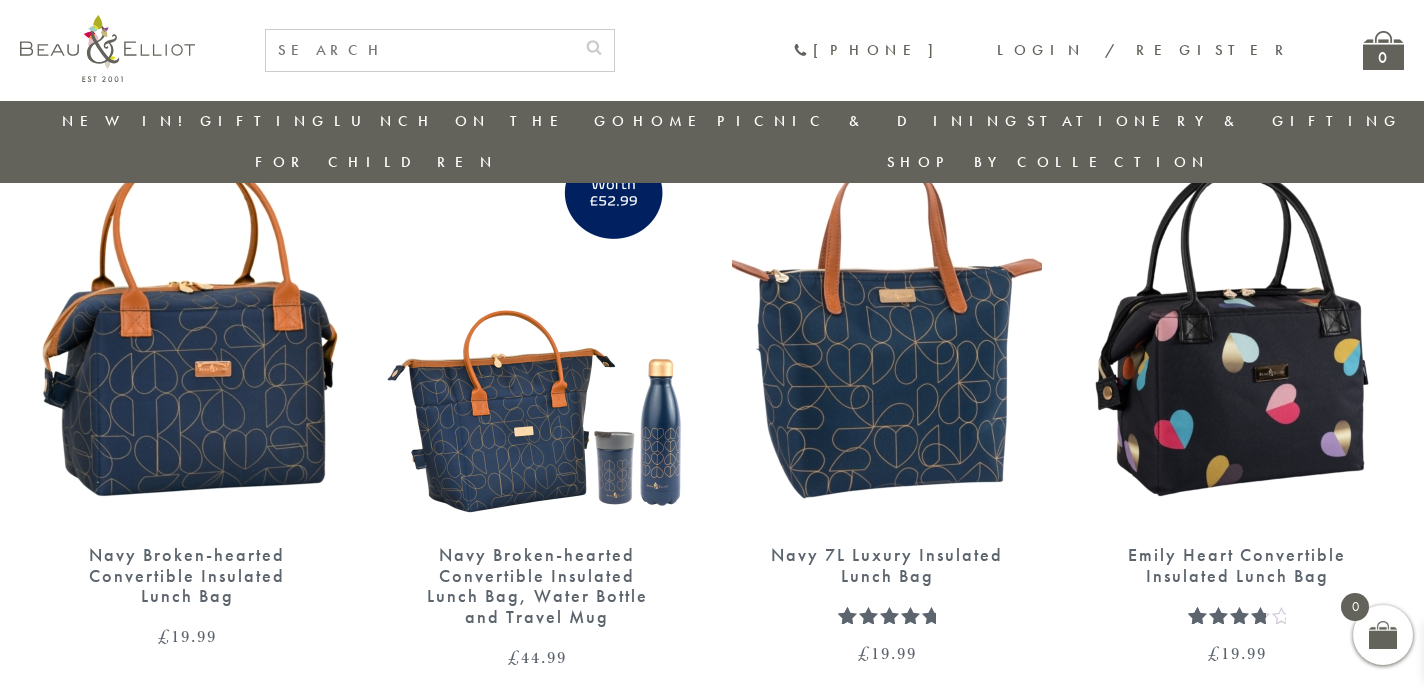 click at bounding box center [187, 325] 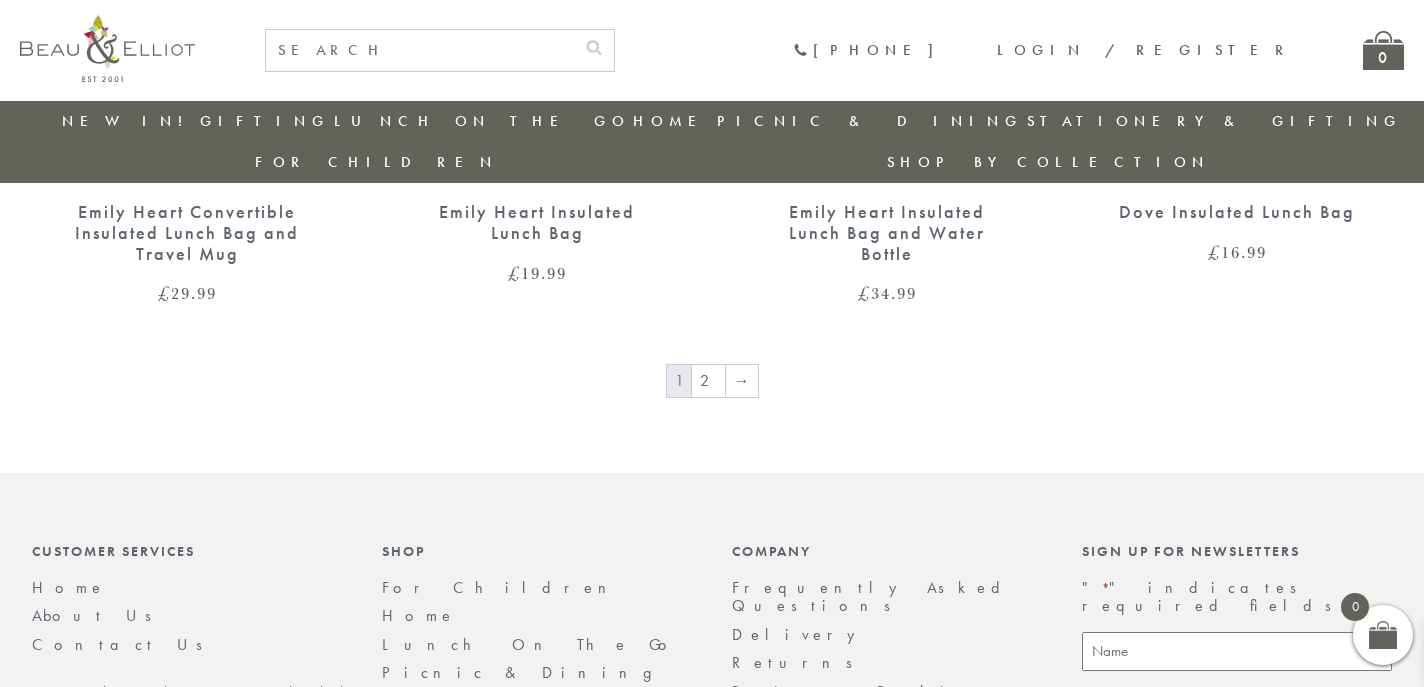 scroll, scrollTop: 3551, scrollLeft: 0, axis: vertical 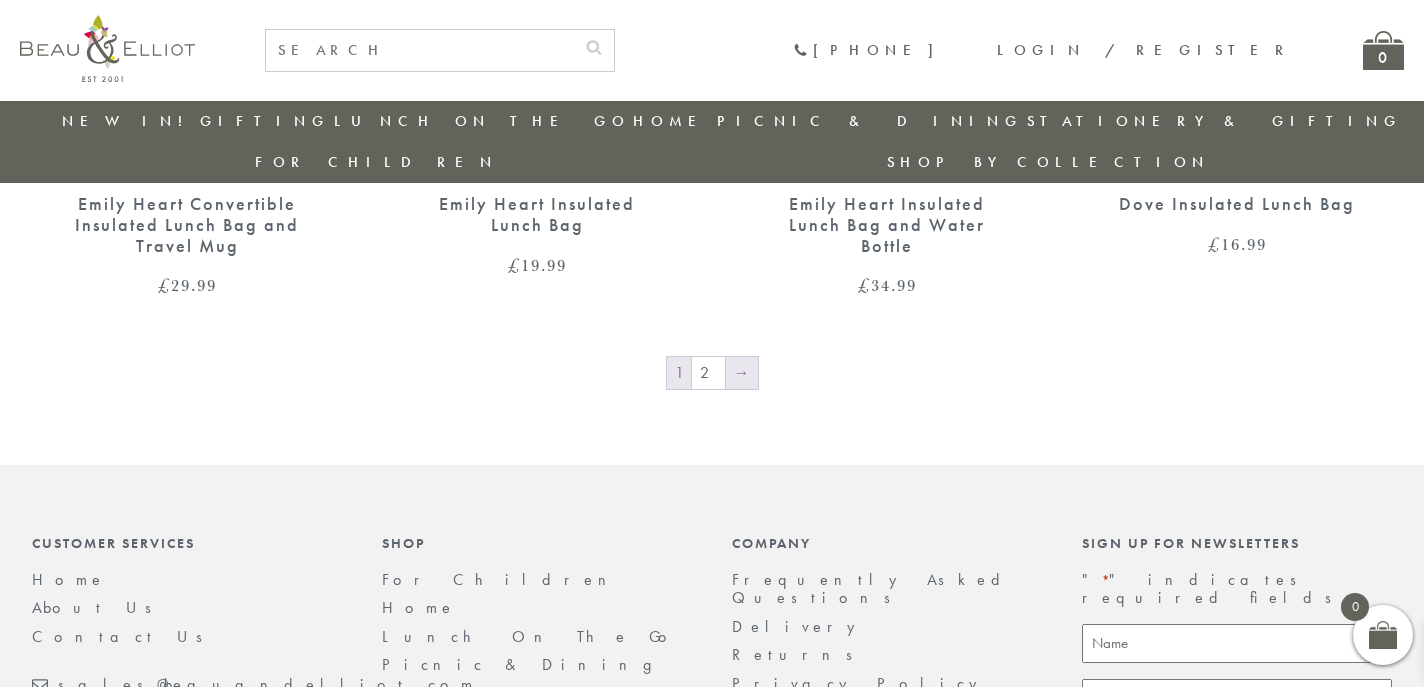 click on "→" at bounding box center (742, 373) 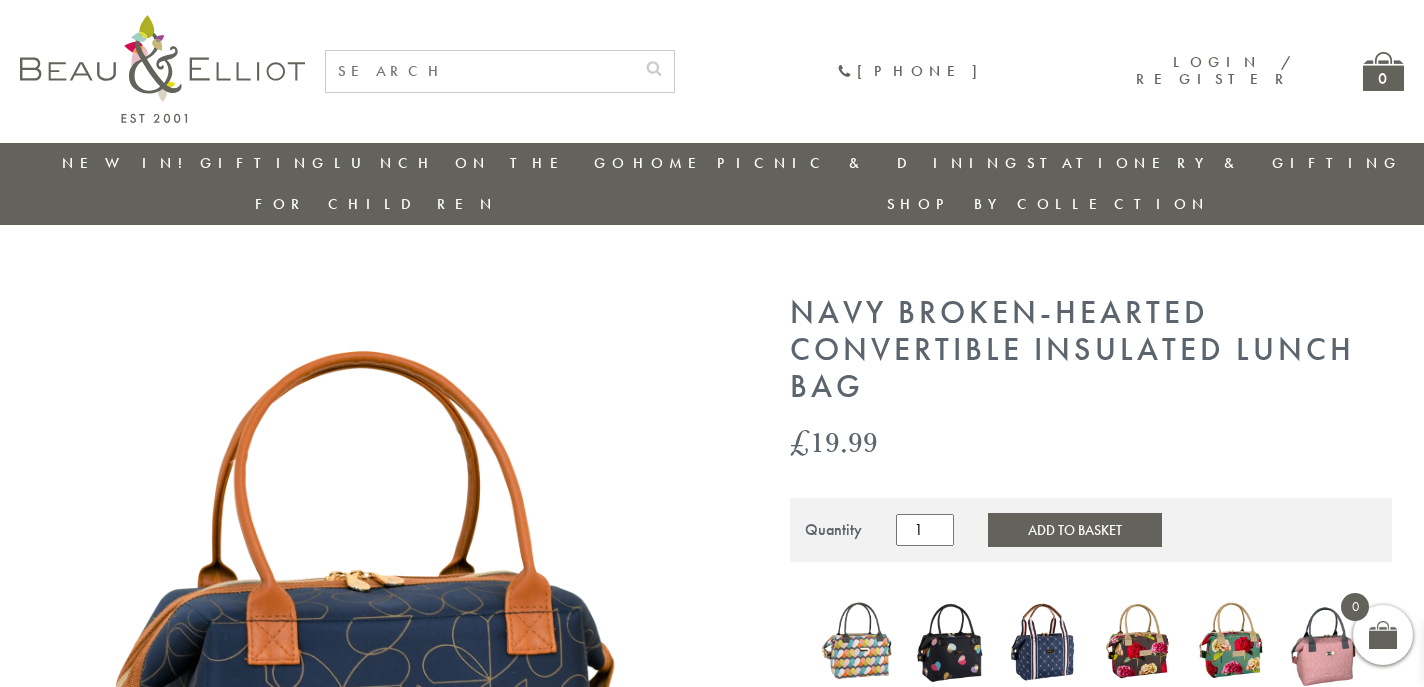 scroll, scrollTop: 0, scrollLeft: 0, axis: both 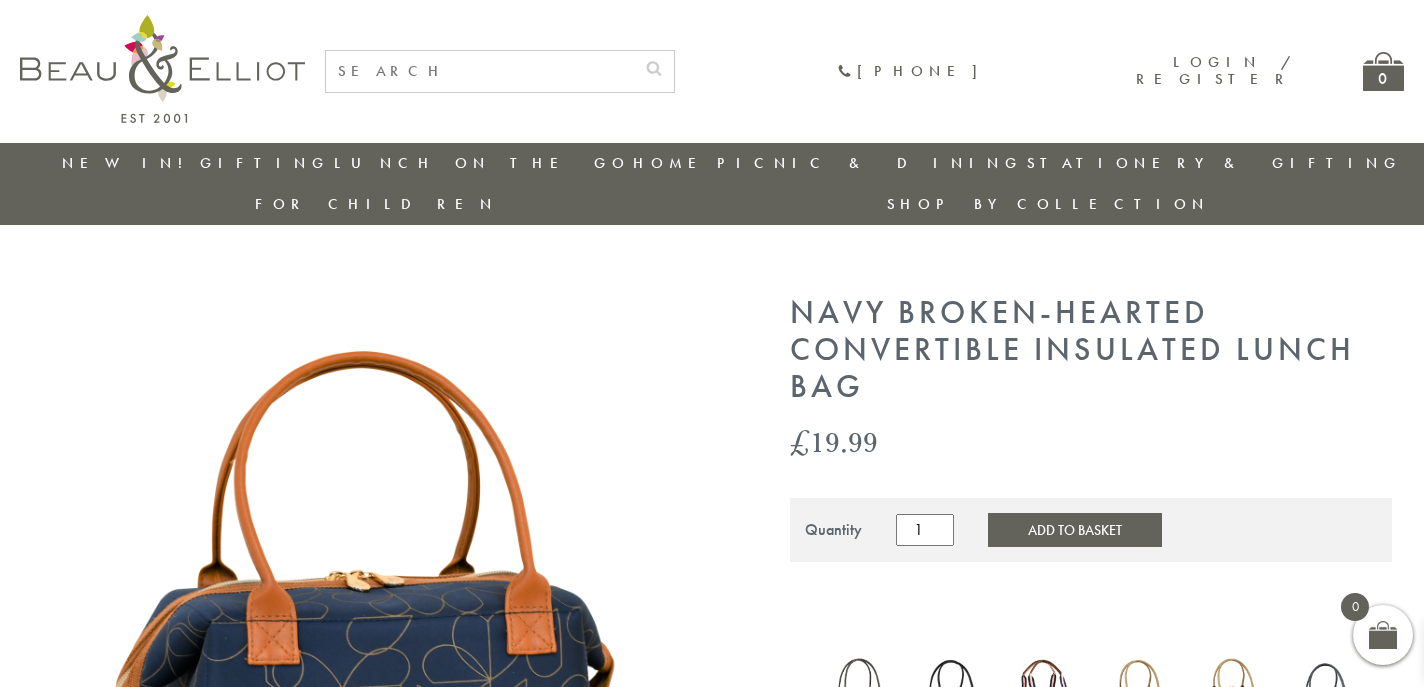click at bounding box center [382, 645] 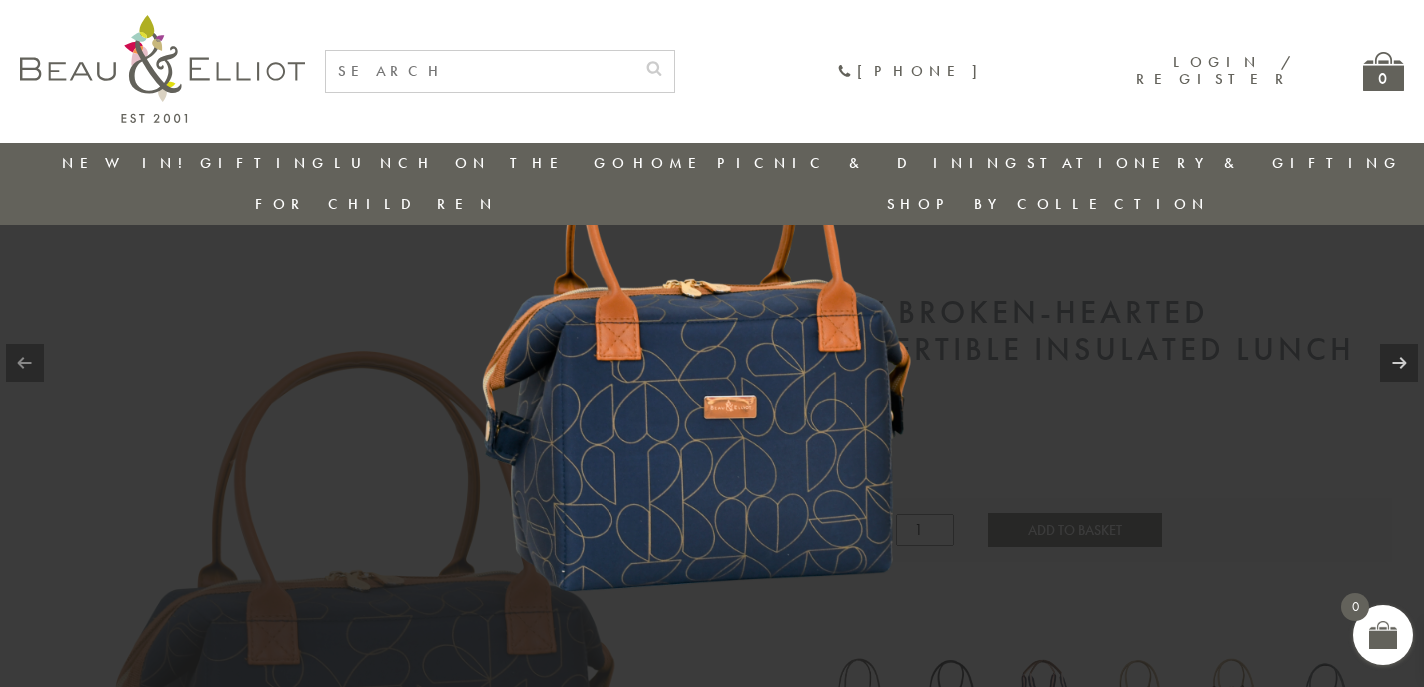 click at bounding box center [711, 343] 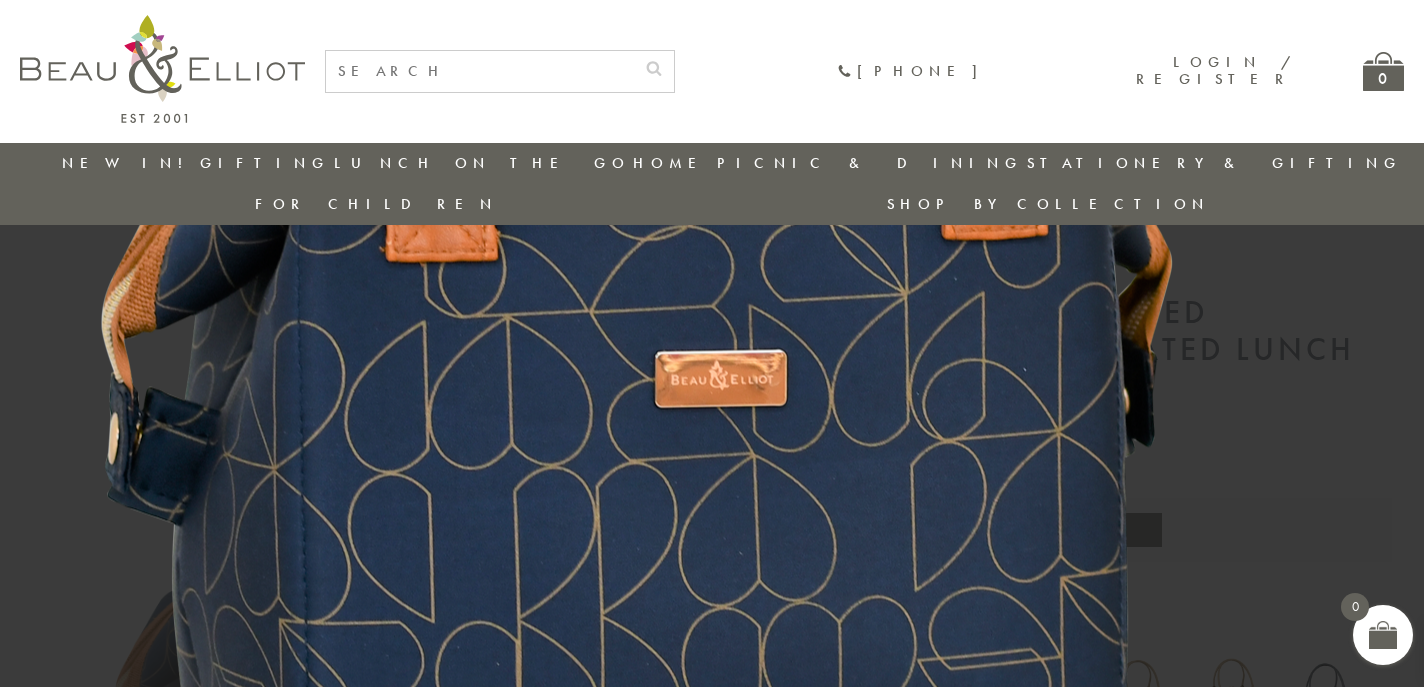 click at bounding box center [674, 219] 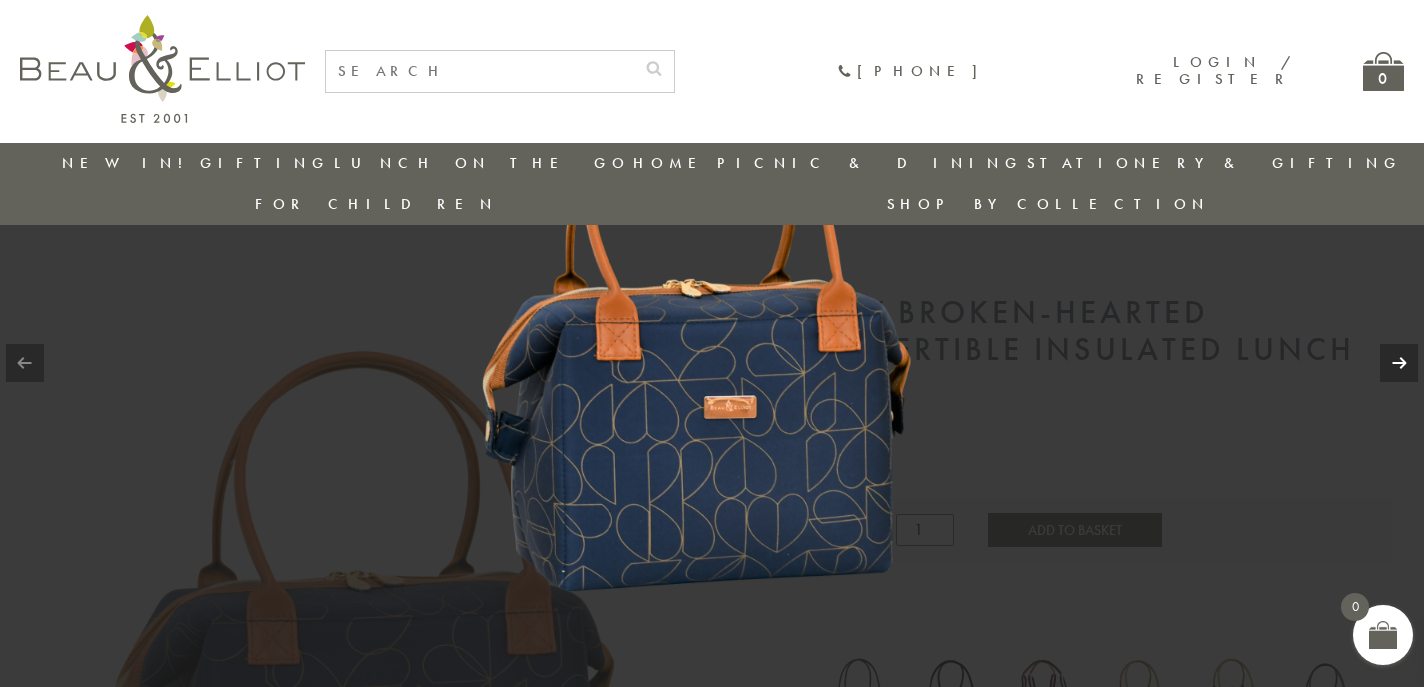 click at bounding box center (1399, 363) 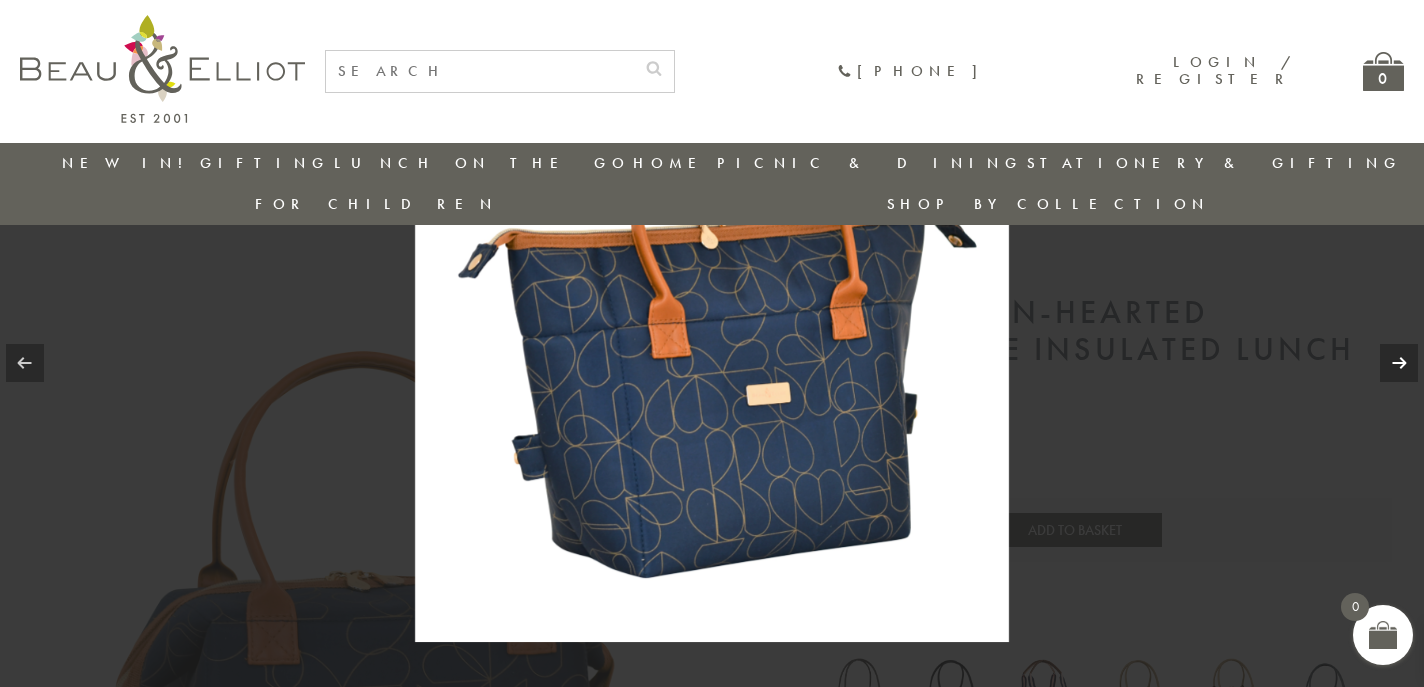 click at bounding box center (1399, 363) 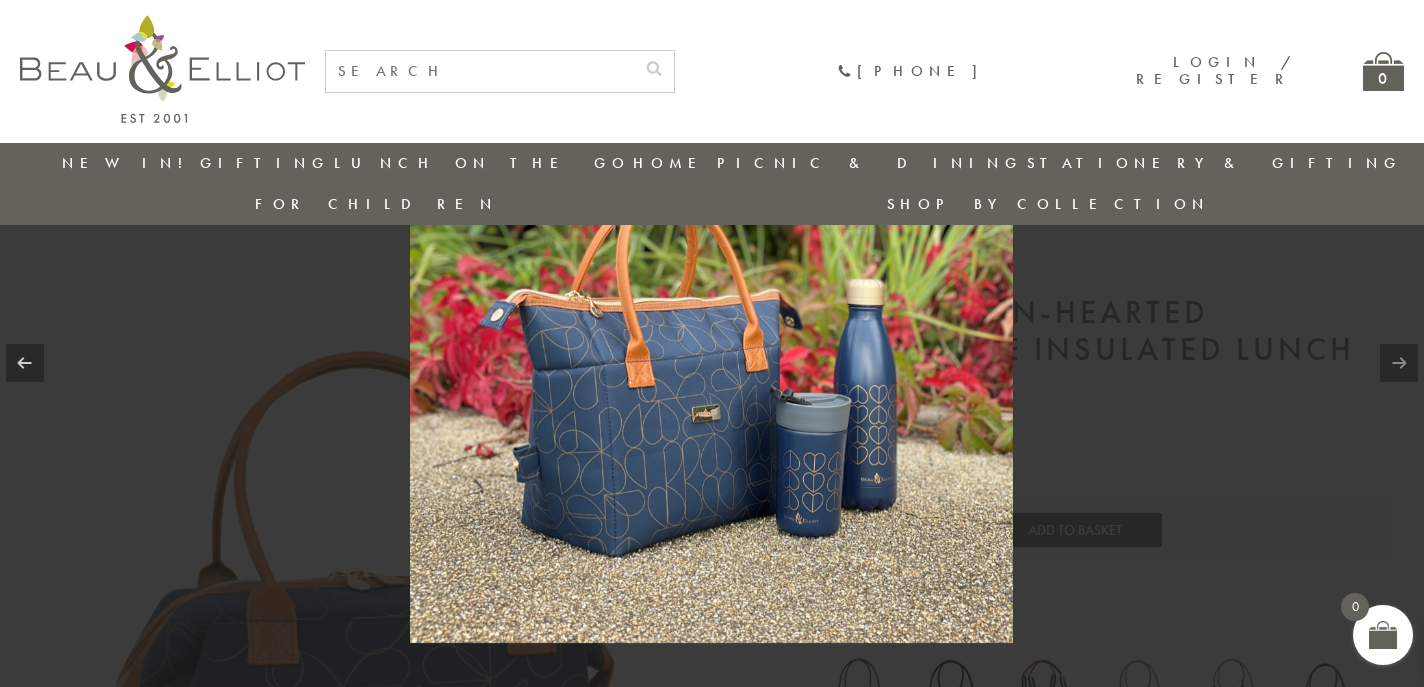 click at bounding box center [1399, 363] 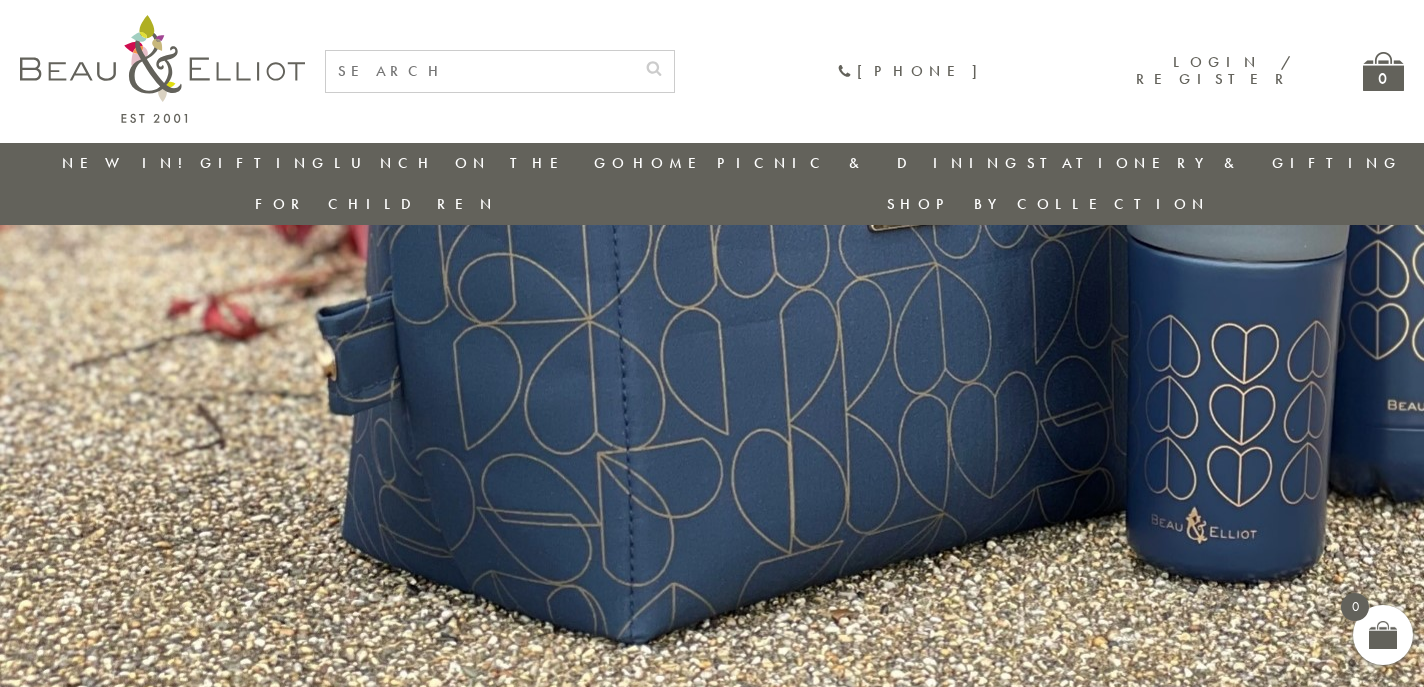 click at bounding box center (928, -13) 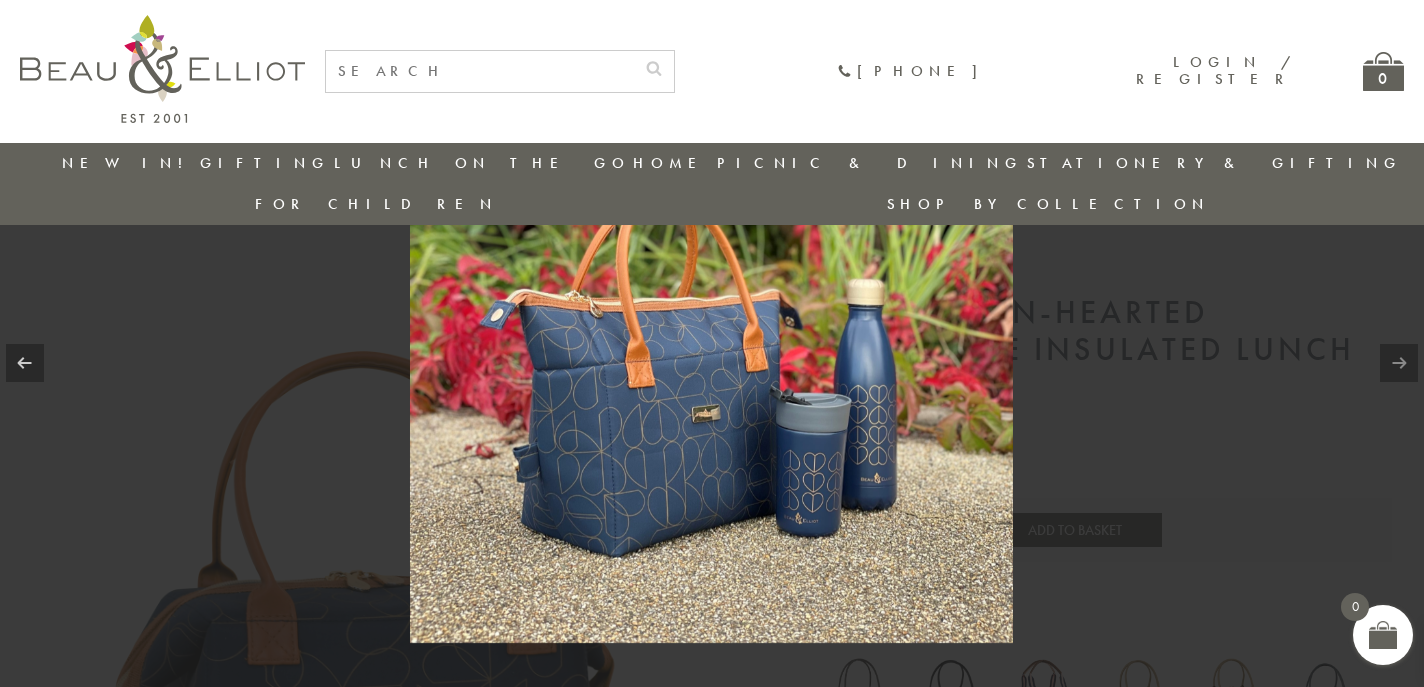 click at bounding box center [711, 343] 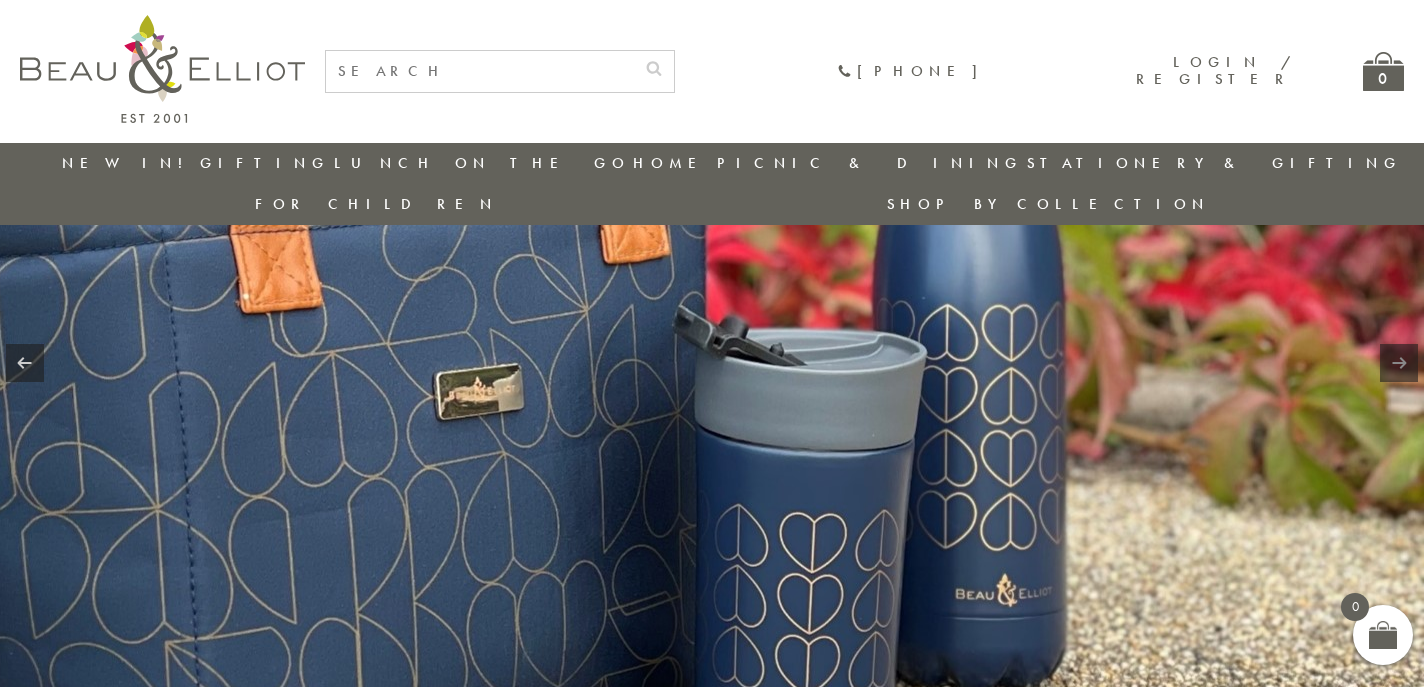click at bounding box center (496, 176) 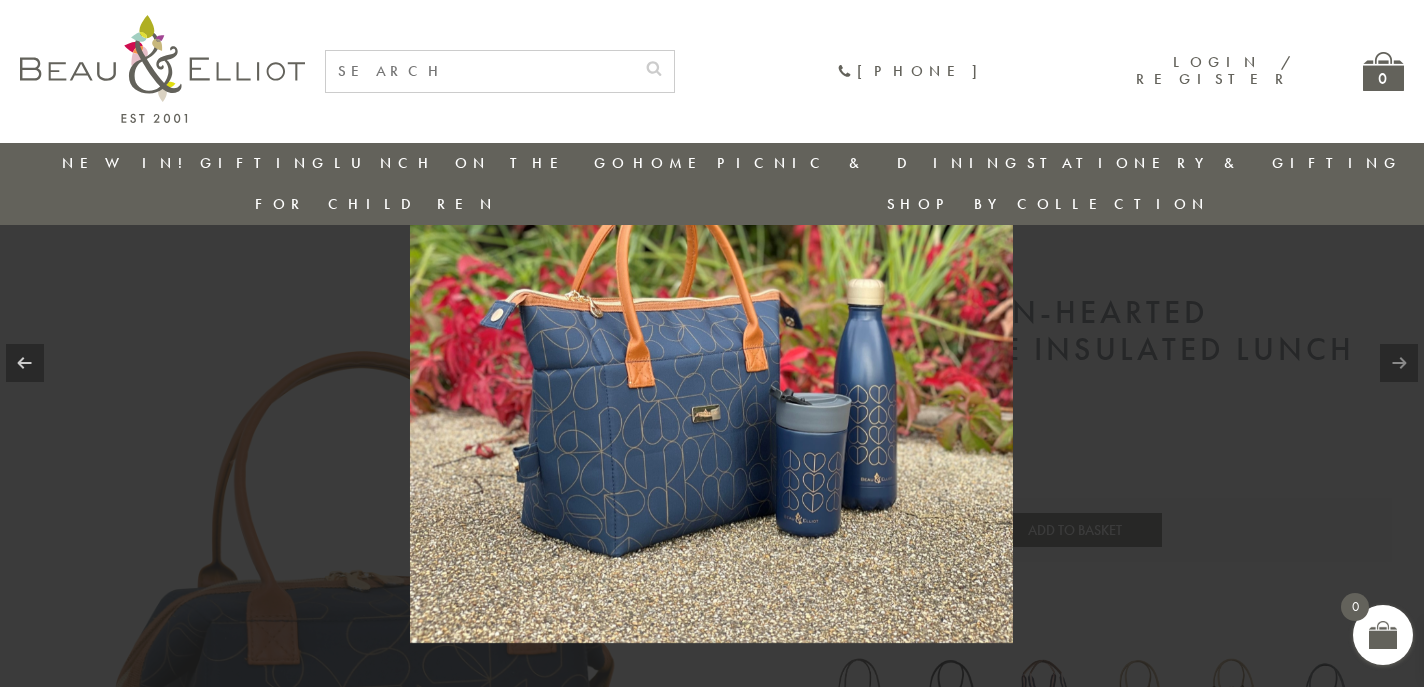 click at bounding box center (712, 343) 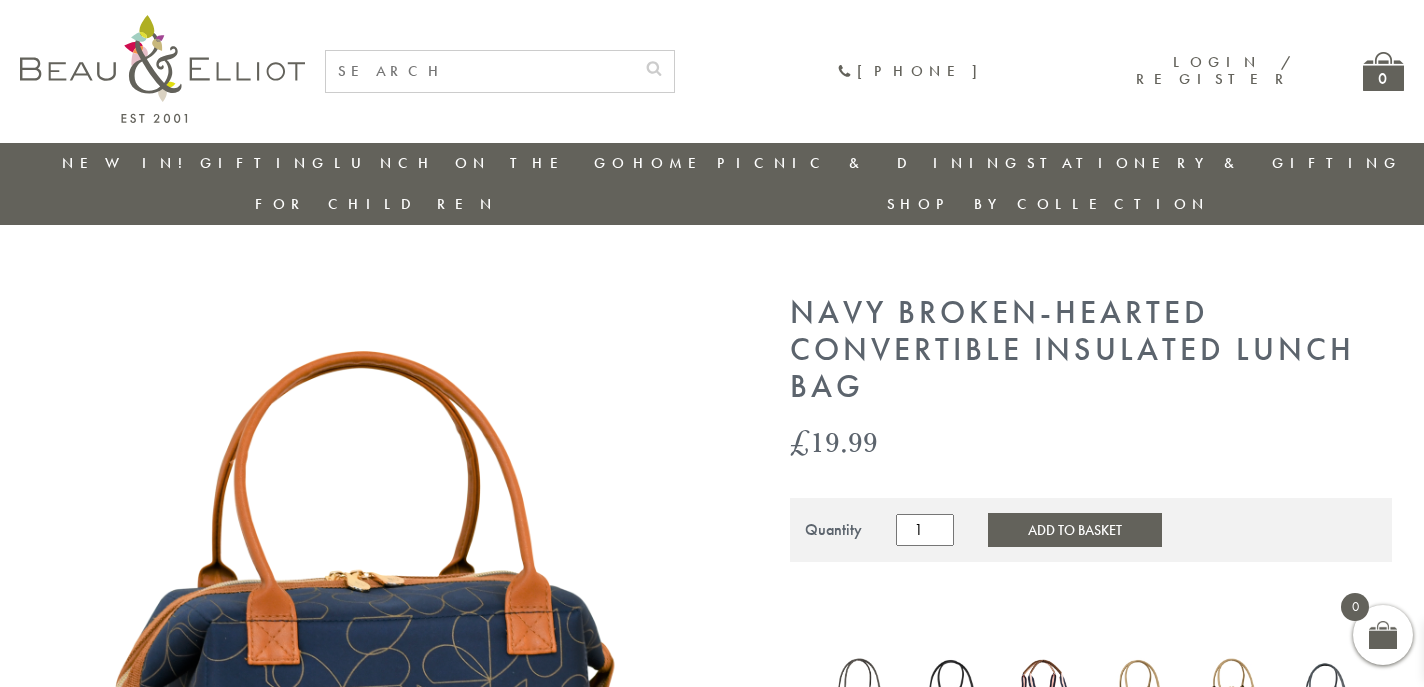 scroll, scrollTop: 0, scrollLeft: 0, axis: both 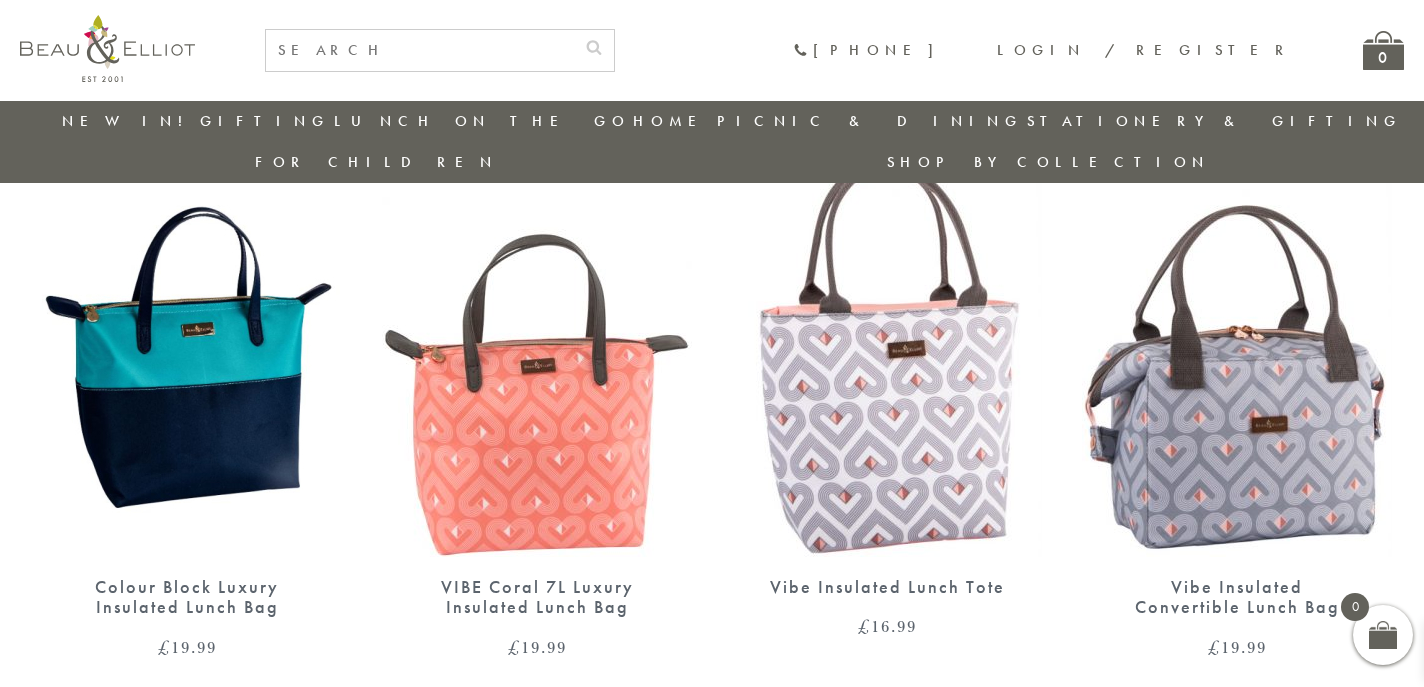 click at bounding box center (887, 357) 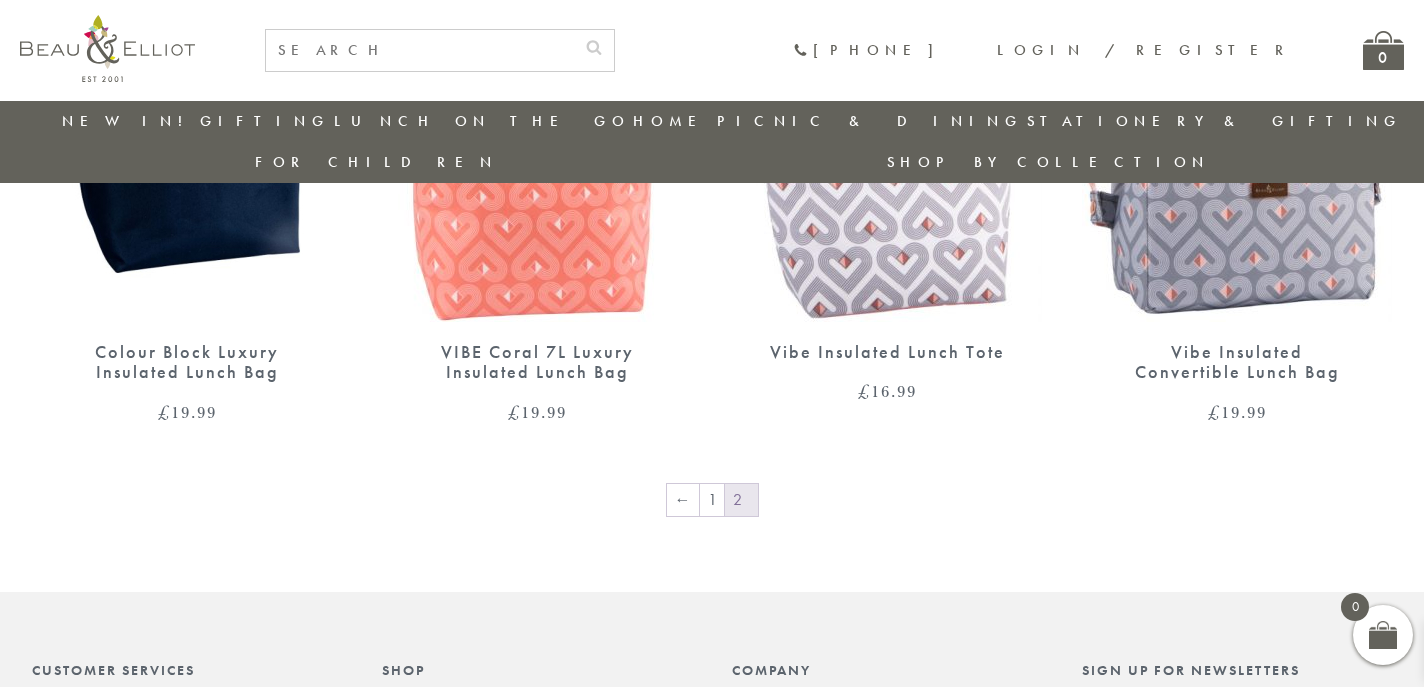 scroll, scrollTop: 1603, scrollLeft: 0, axis: vertical 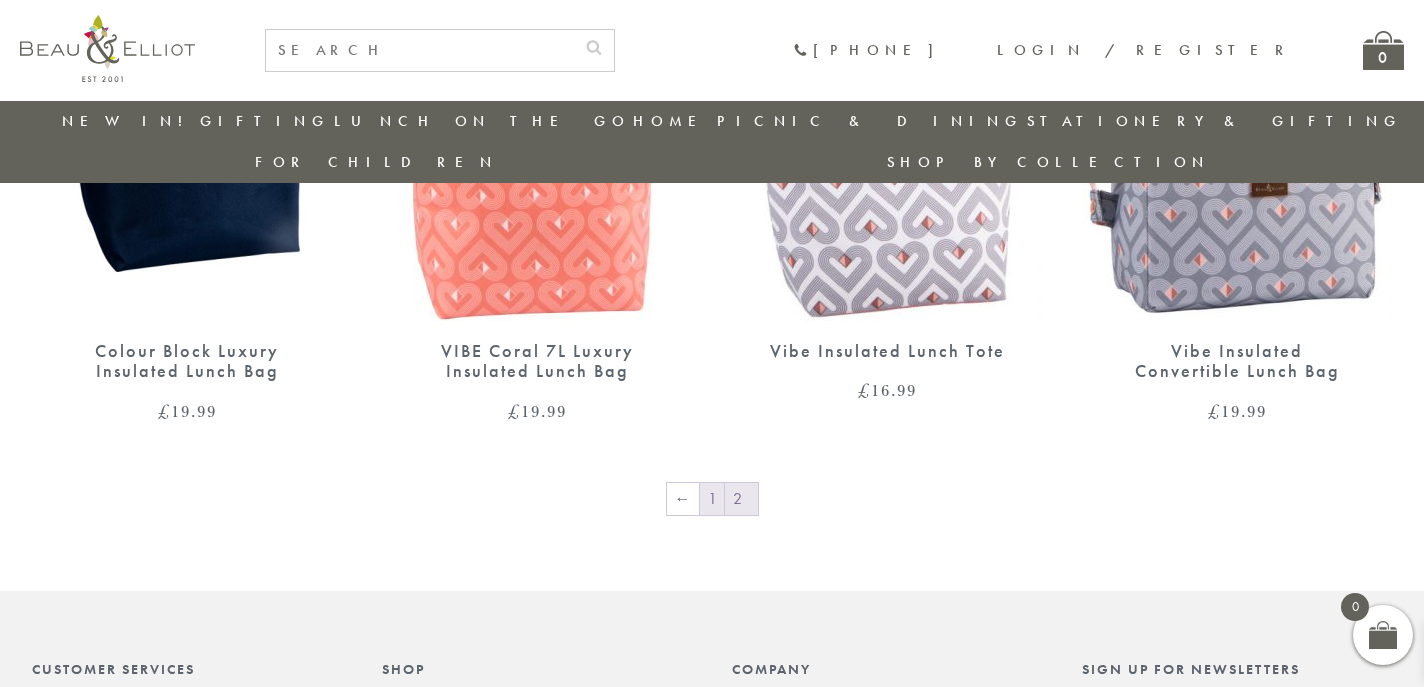 click on "1" at bounding box center [712, 499] 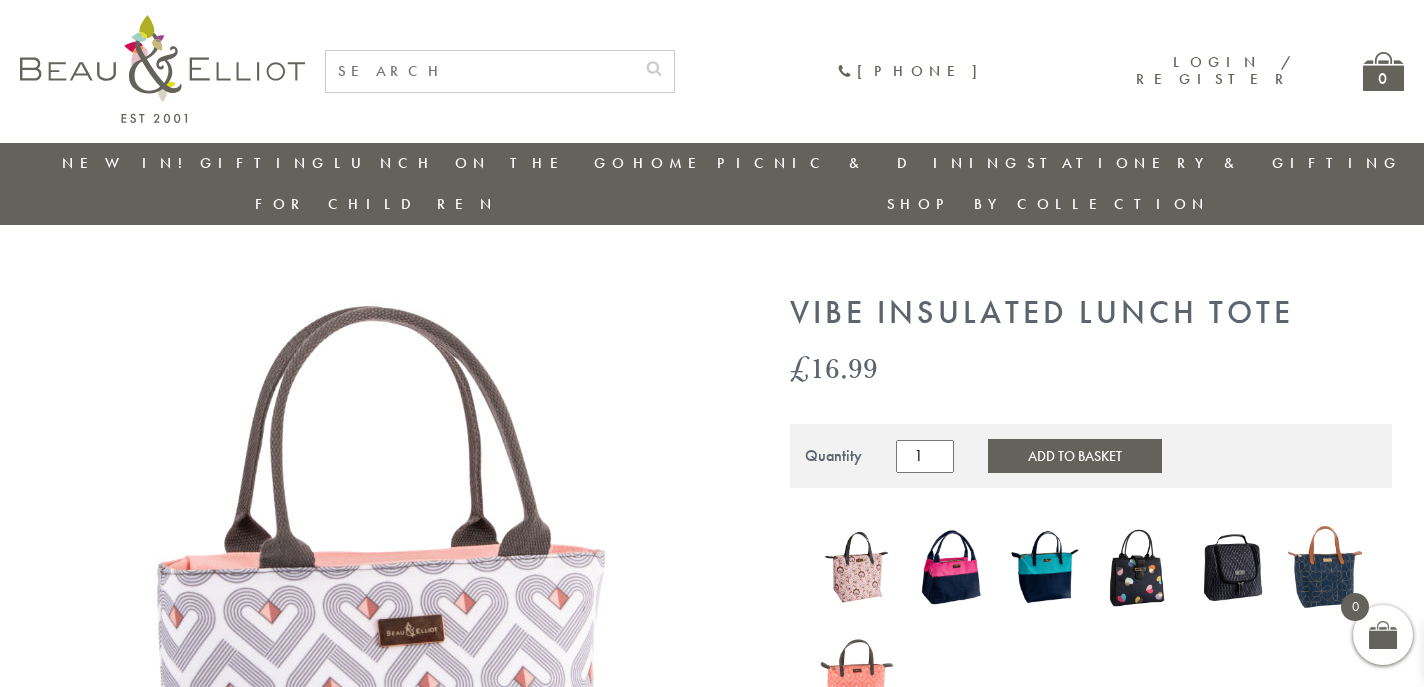 scroll, scrollTop: 0, scrollLeft: 0, axis: both 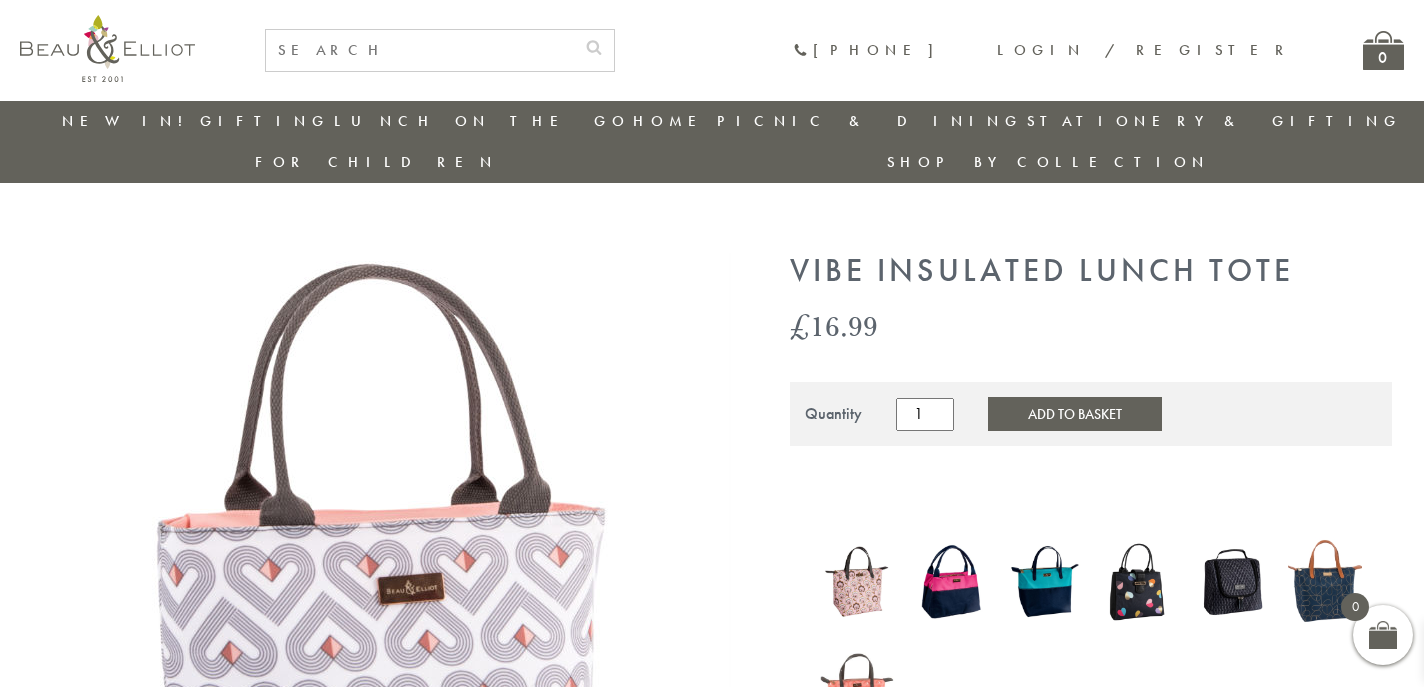 click at bounding box center [382, 603] 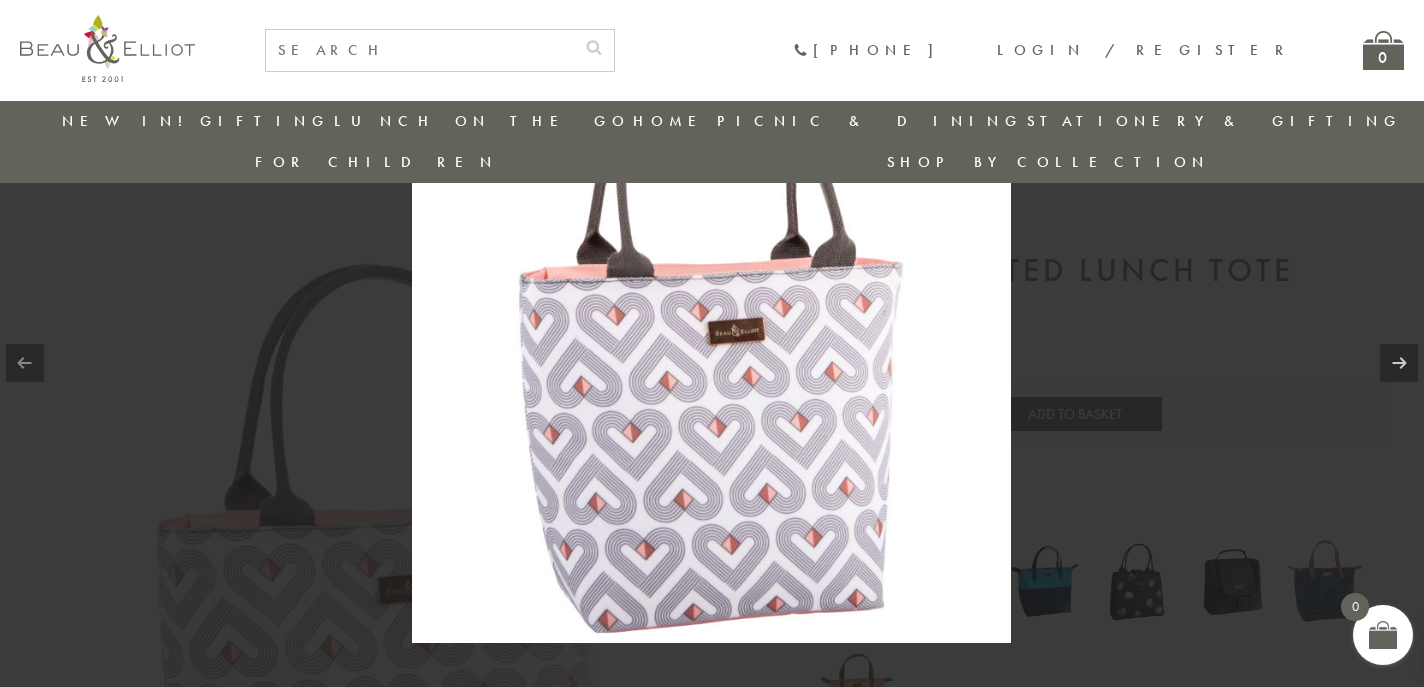 scroll, scrollTop: 130, scrollLeft: 0, axis: vertical 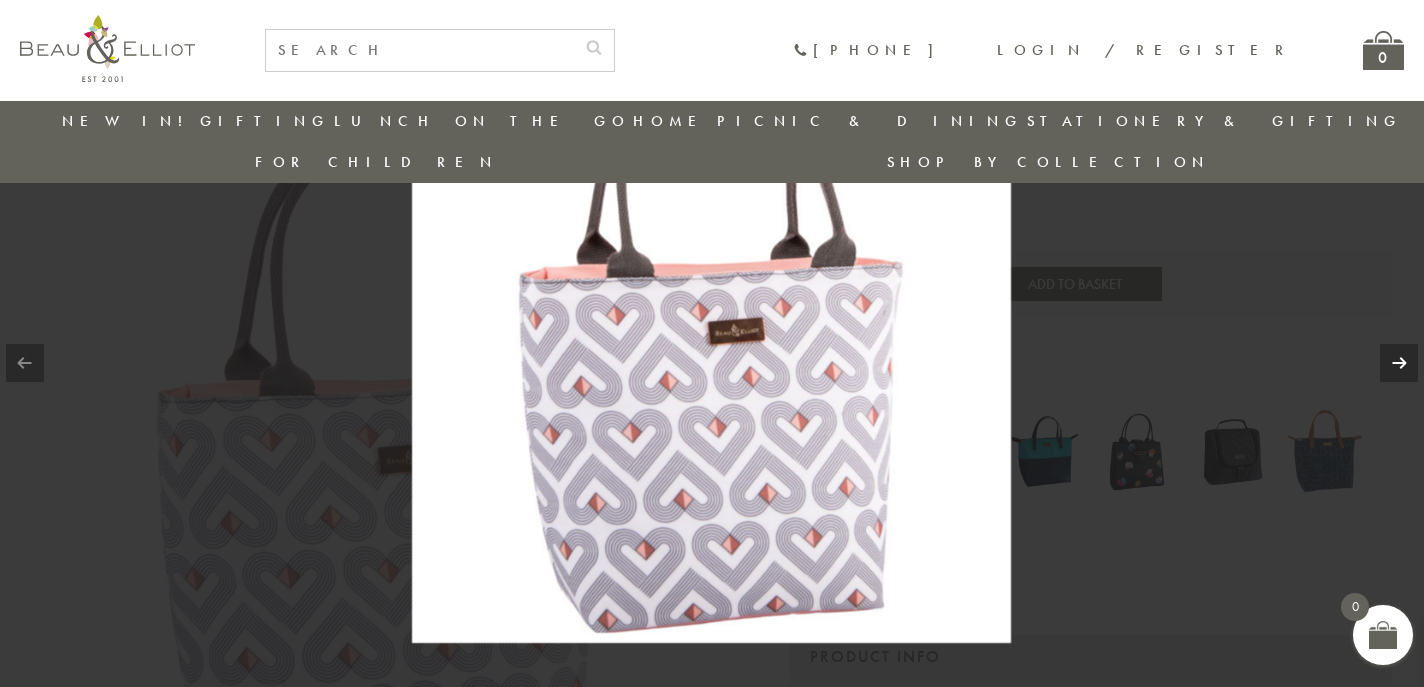 click at bounding box center (1399, 363) 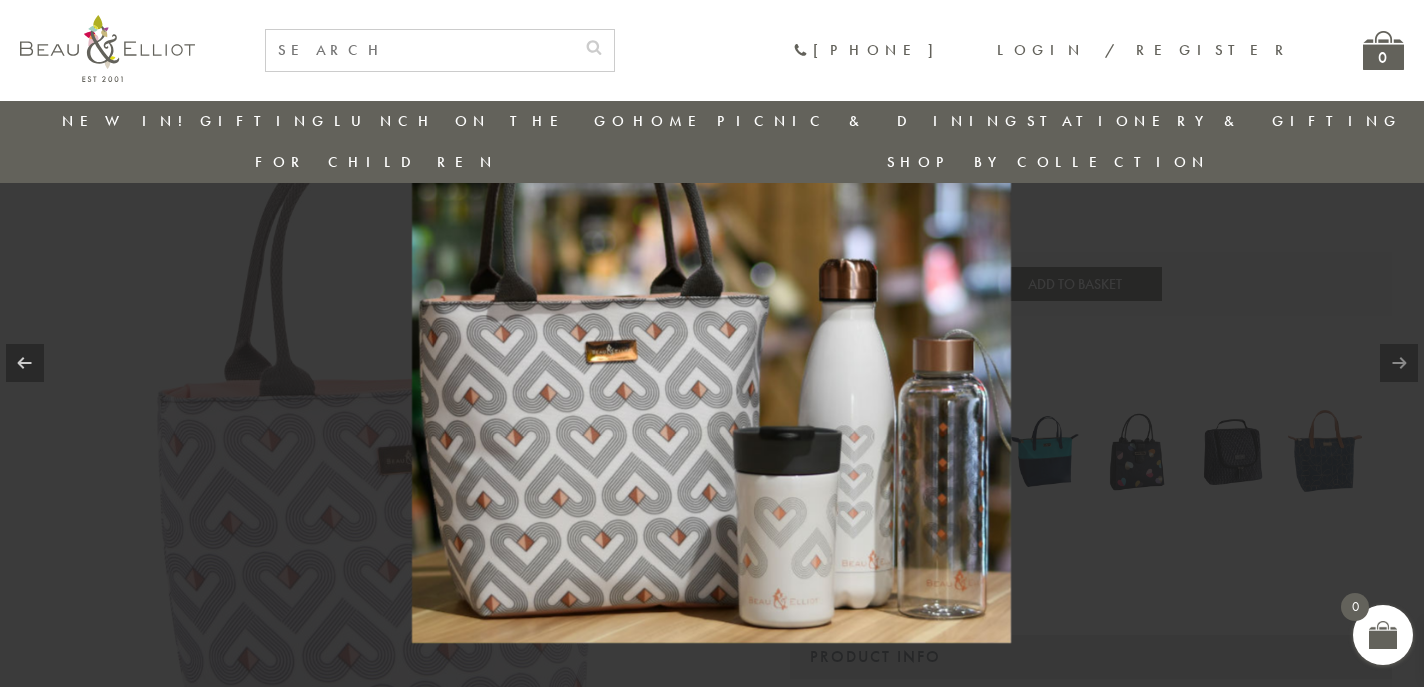 click at bounding box center (1399, 363) 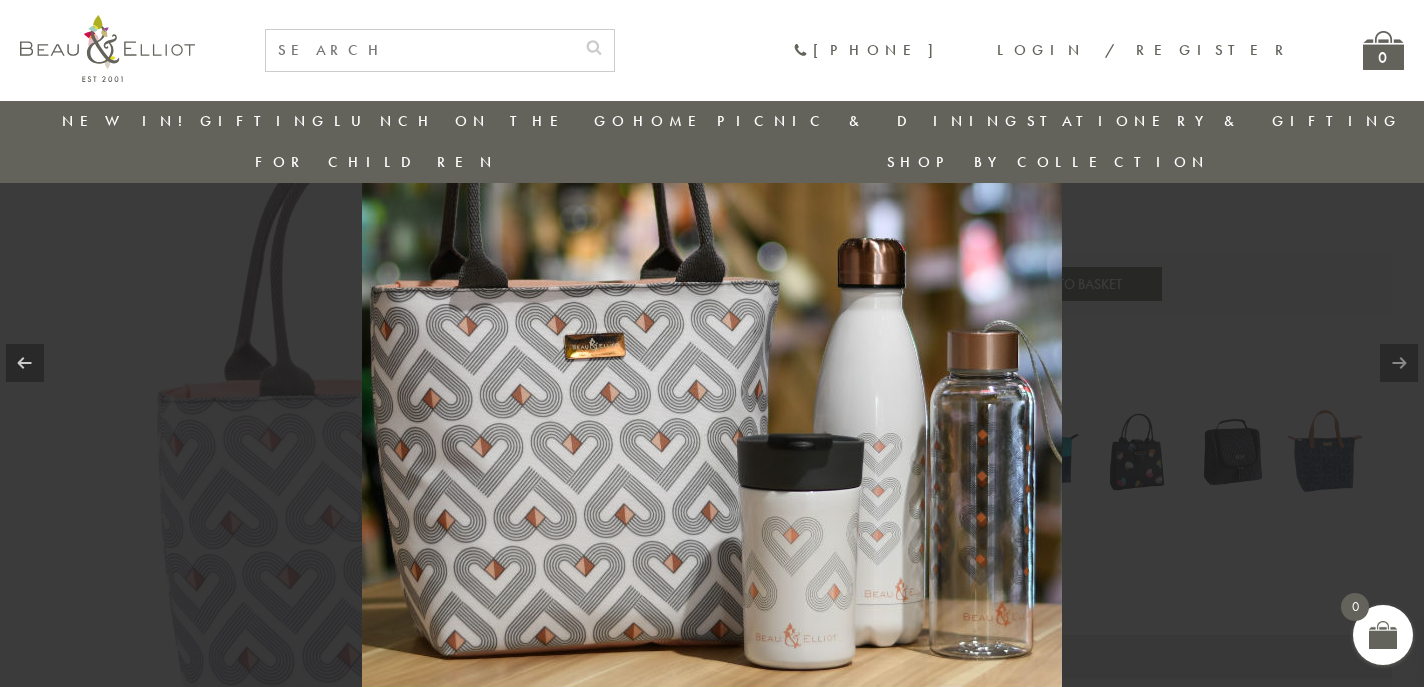 click at bounding box center (712, 337) 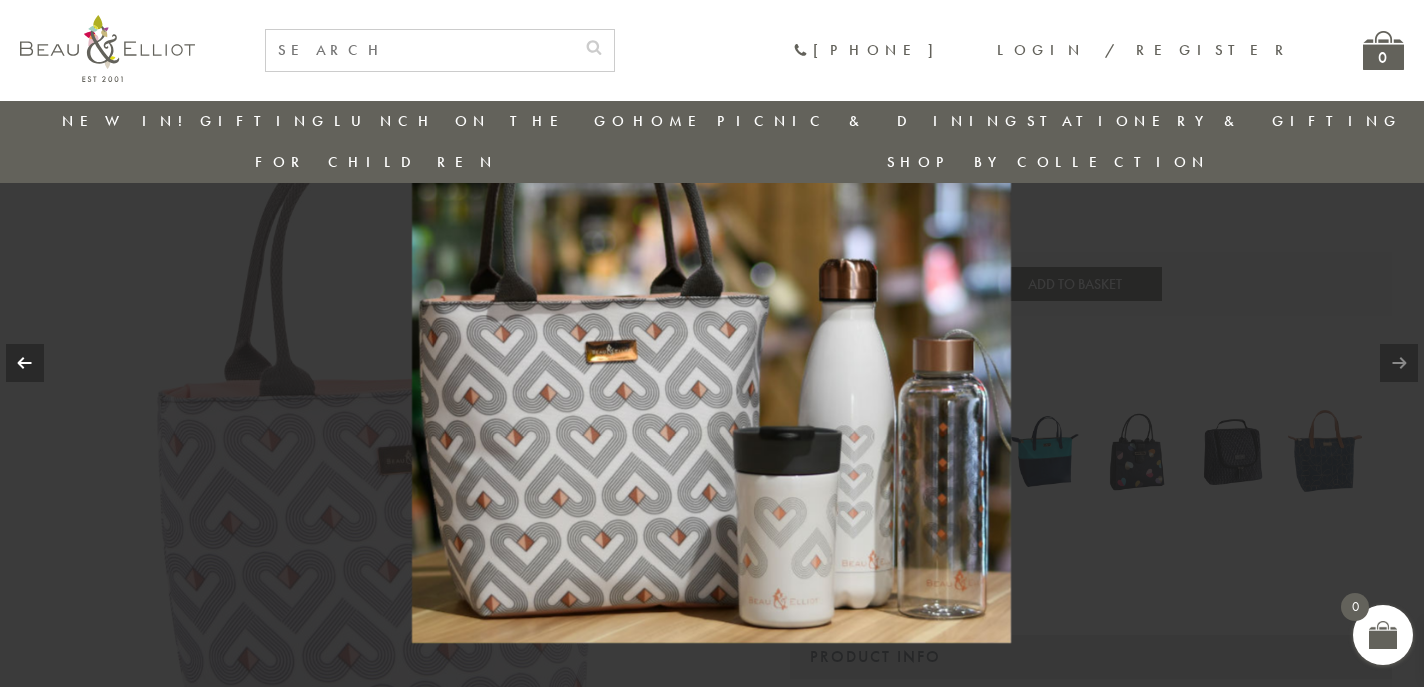 click at bounding box center (25, 363) 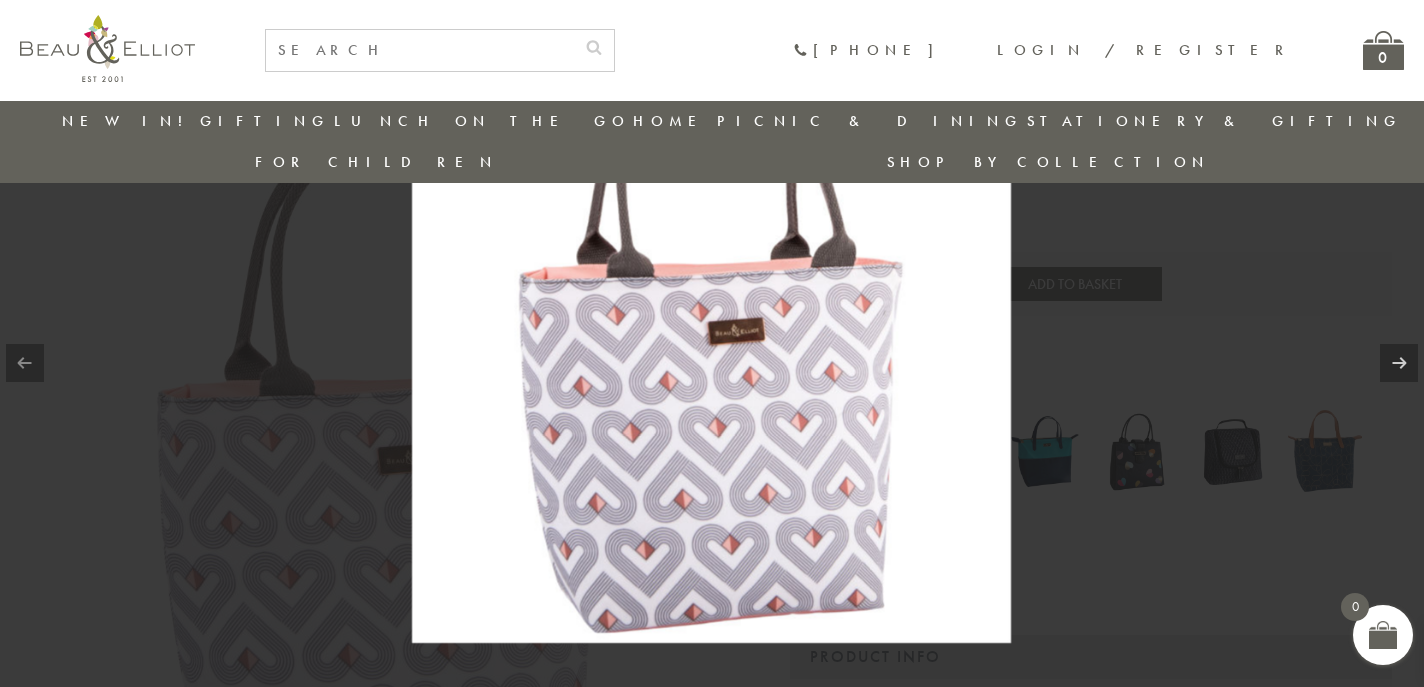 click at bounding box center (25, 363) 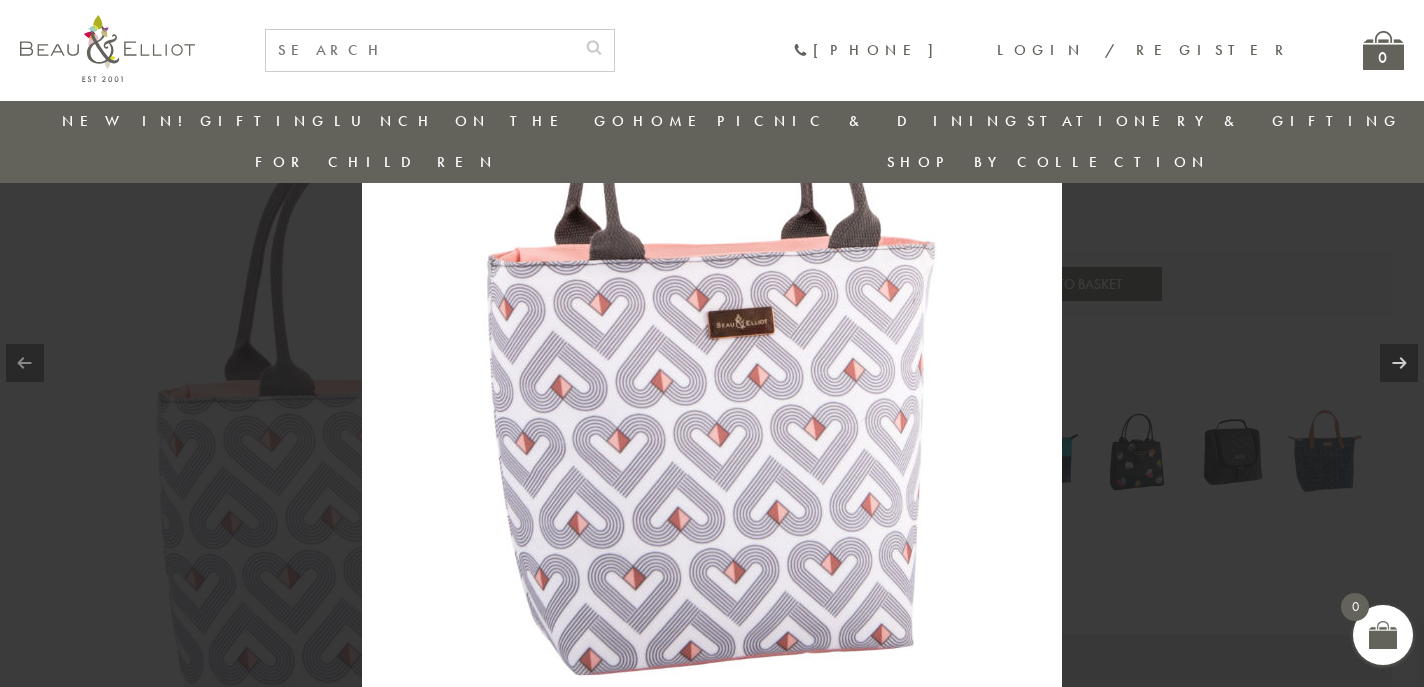 click at bounding box center (712, 337) 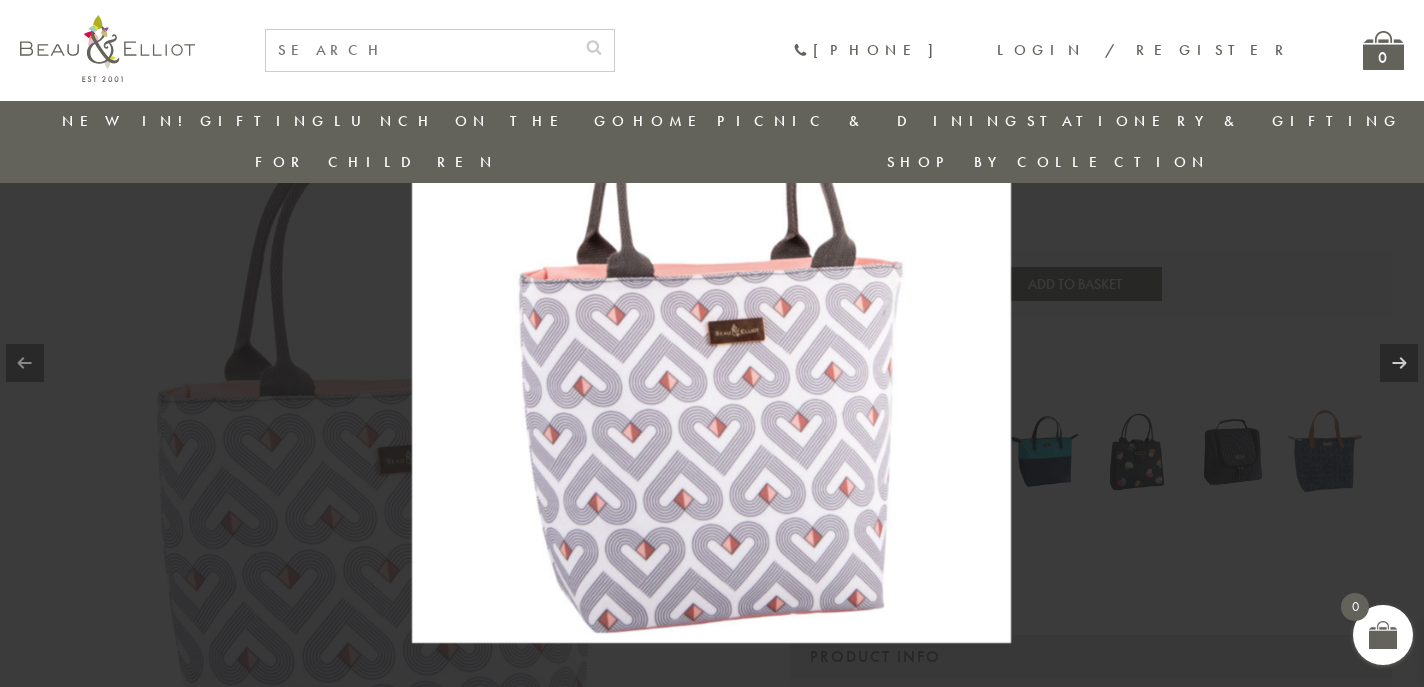 click at bounding box center [711, 343] 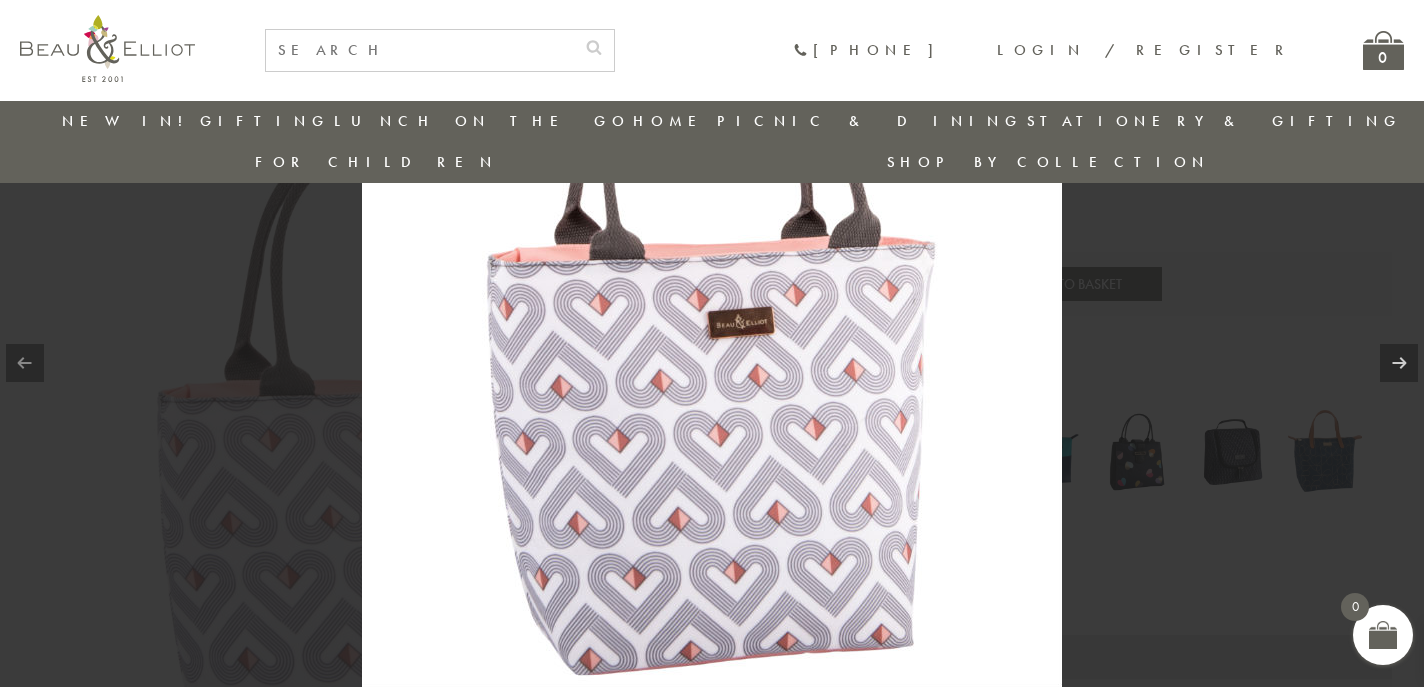 click at bounding box center [712, 337] 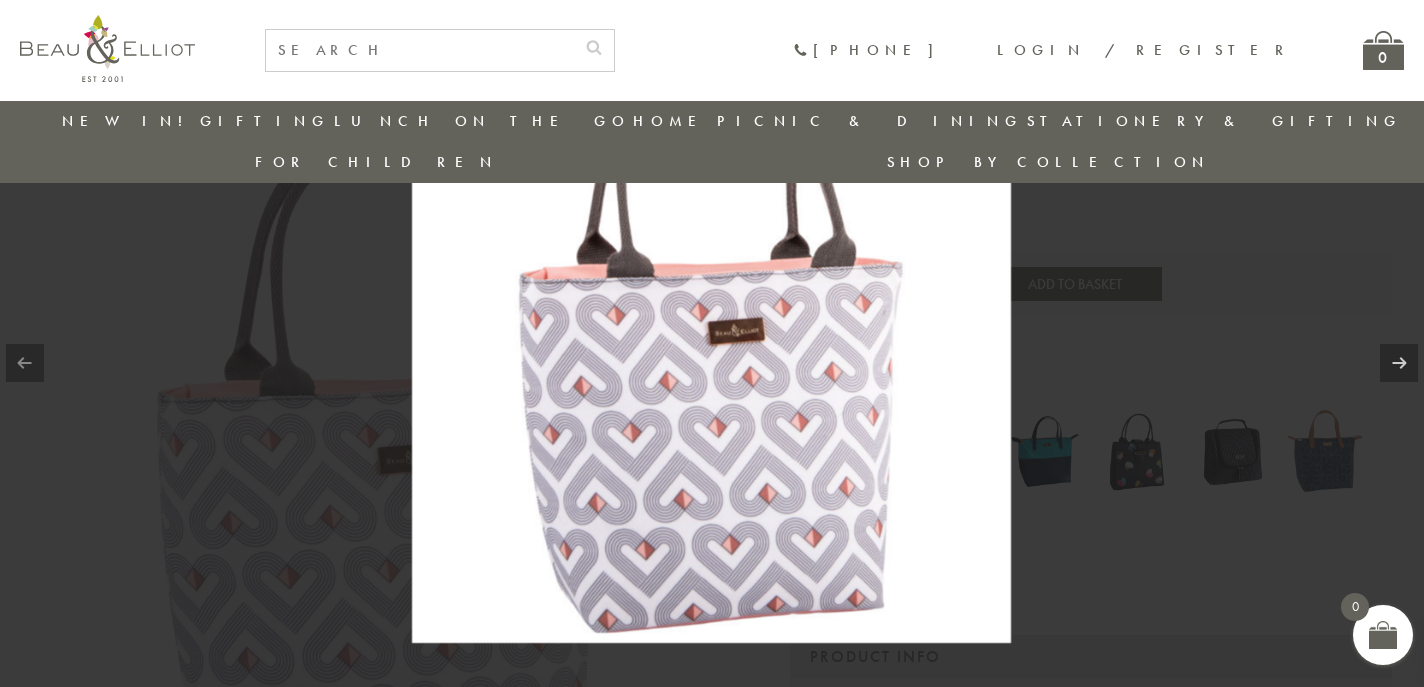 click at bounding box center (712, 343) 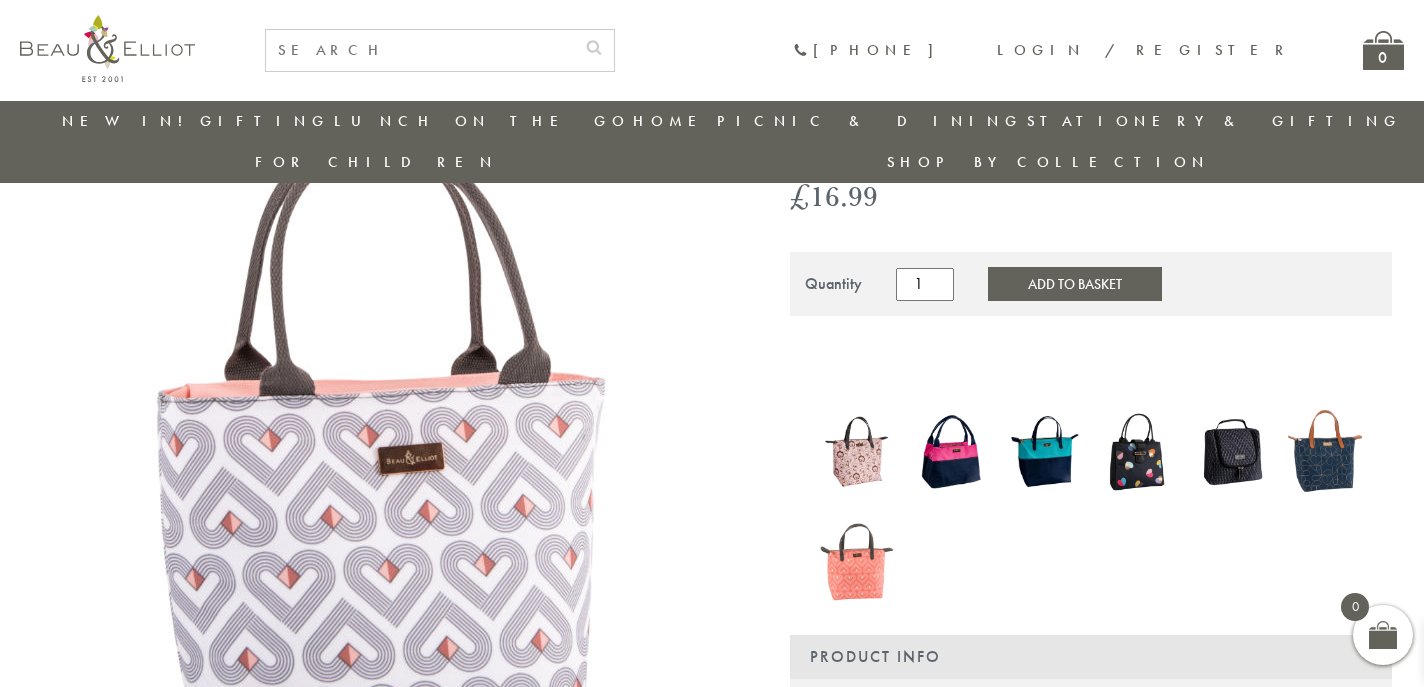 scroll, scrollTop: 212, scrollLeft: 0, axis: vertical 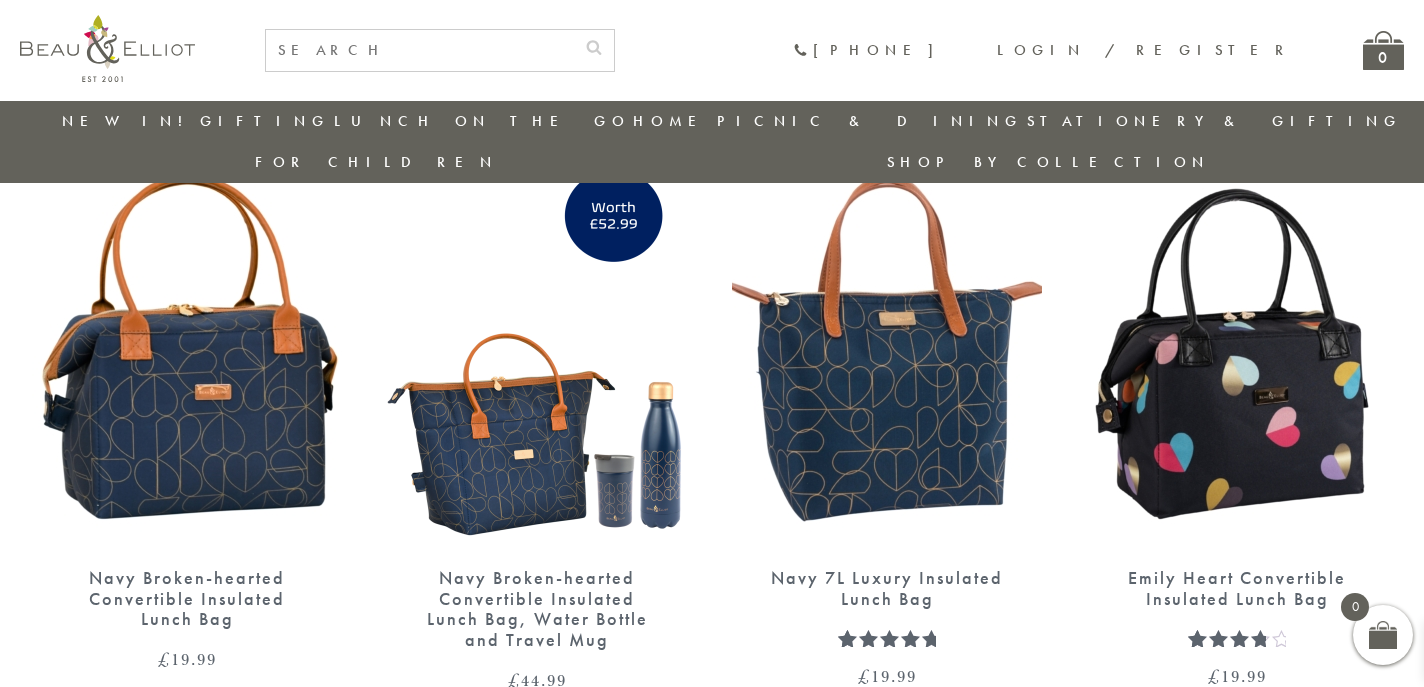 click at bounding box center (187, 348) 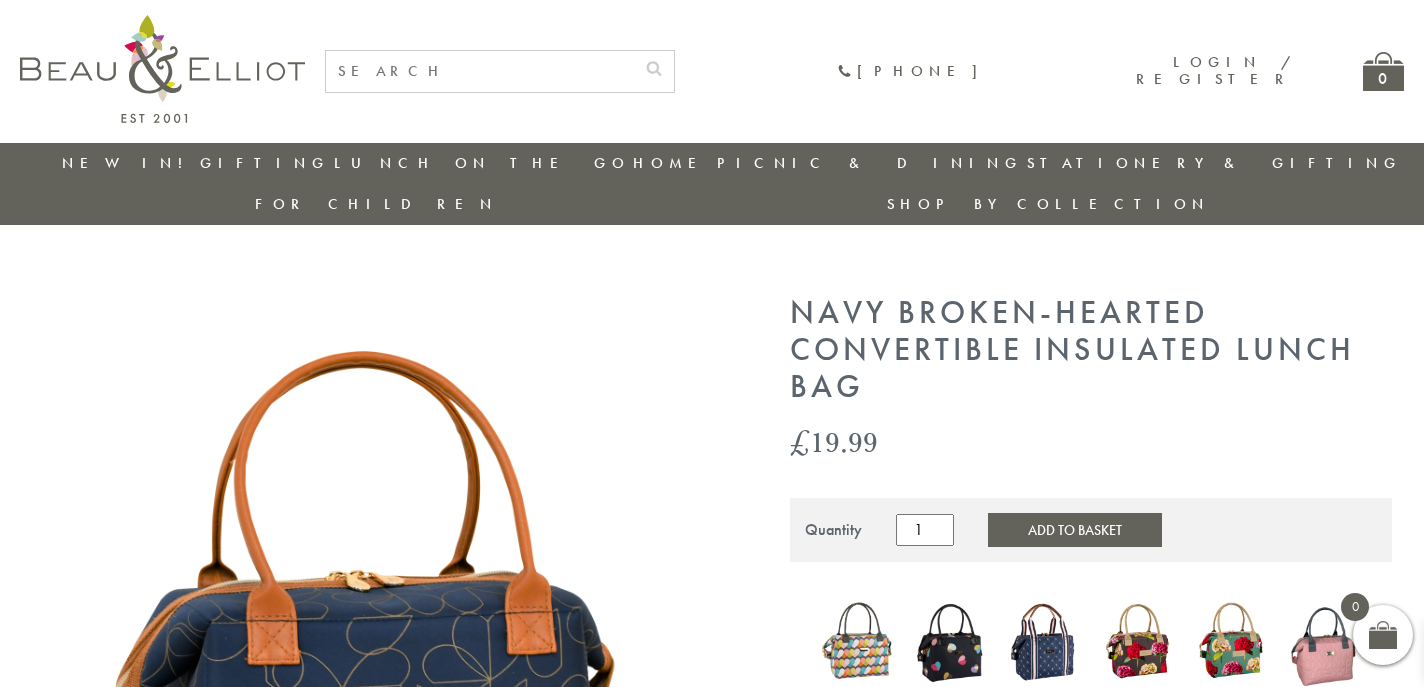 scroll, scrollTop: 0, scrollLeft: 0, axis: both 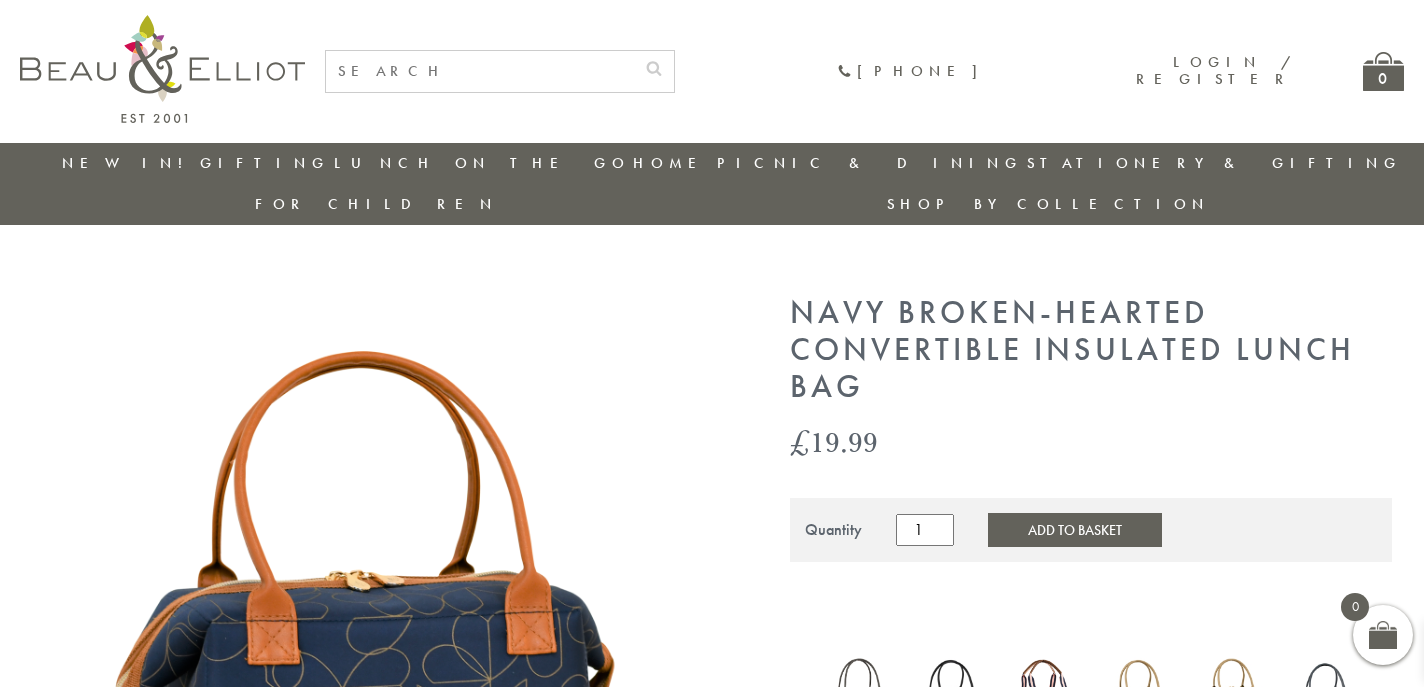 click on "Add to Basket" at bounding box center (1075, 530) 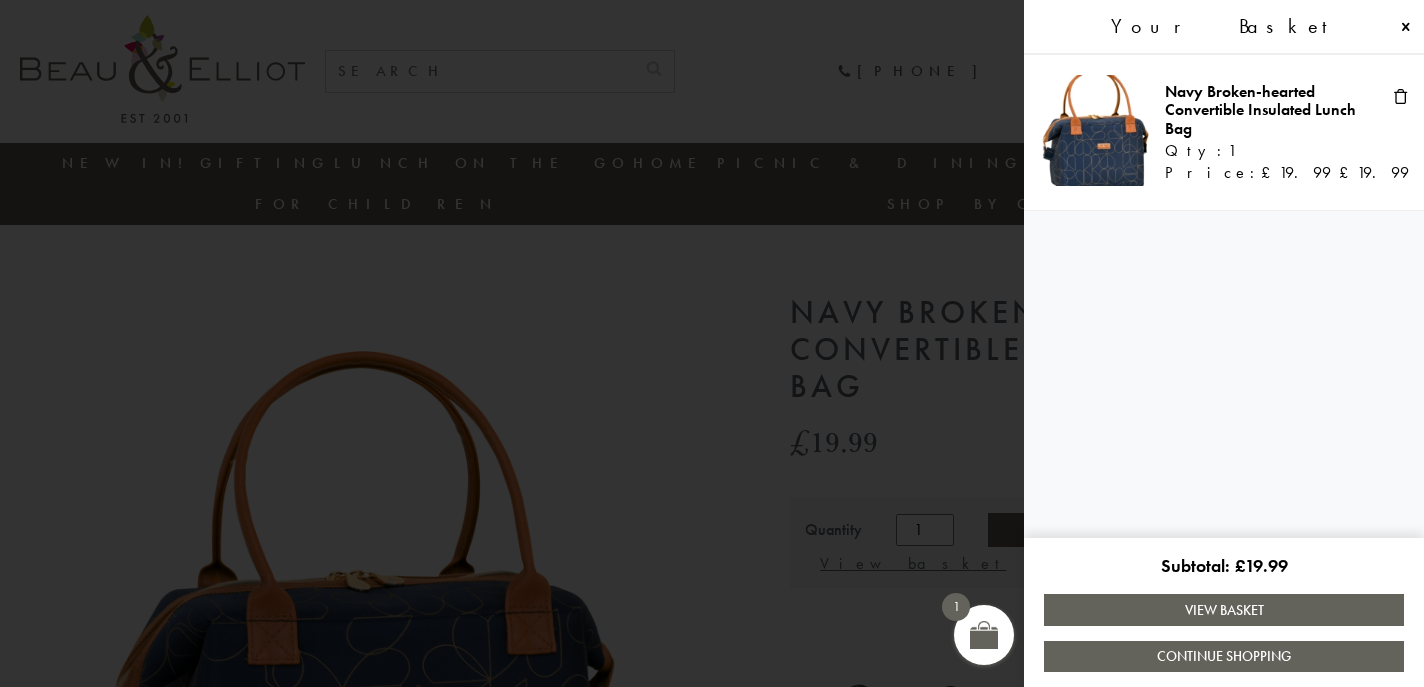 click on "View Basket" at bounding box center (1224, 609) 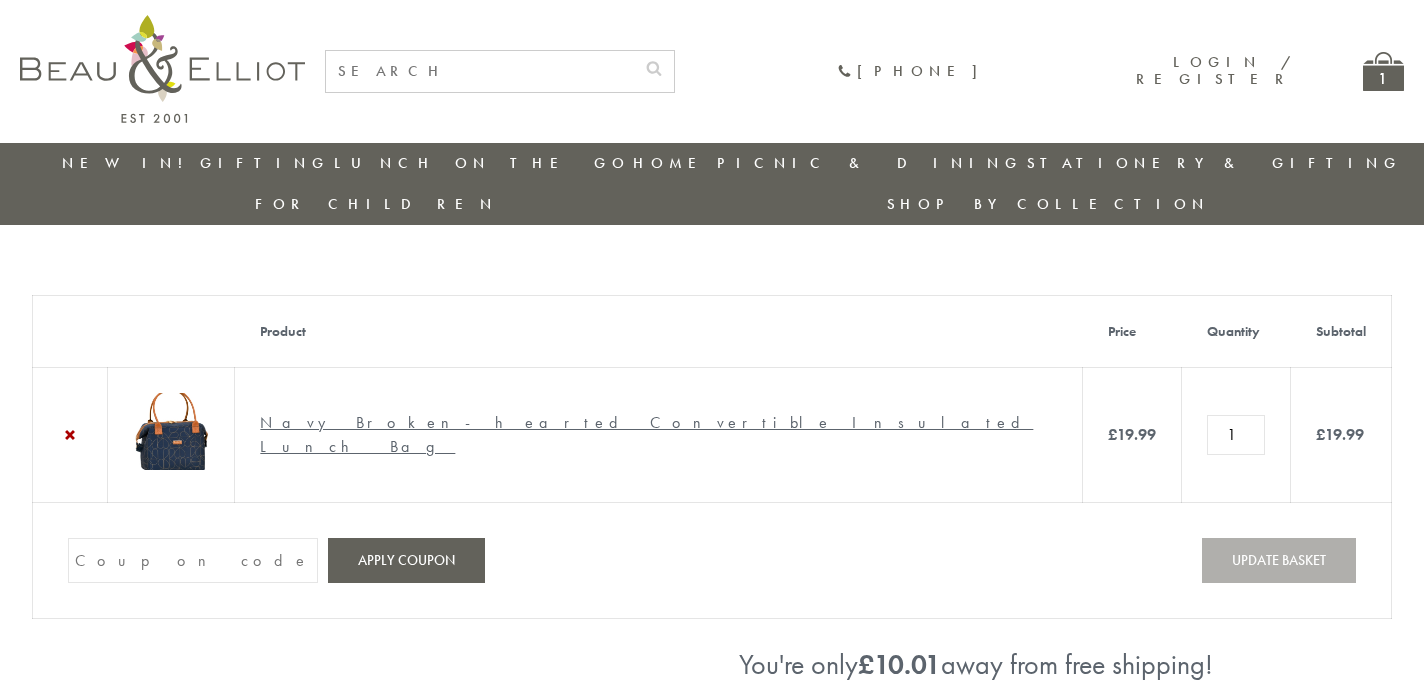 scroll, scrollTop: 0, scrollLeft: 0, axis: both 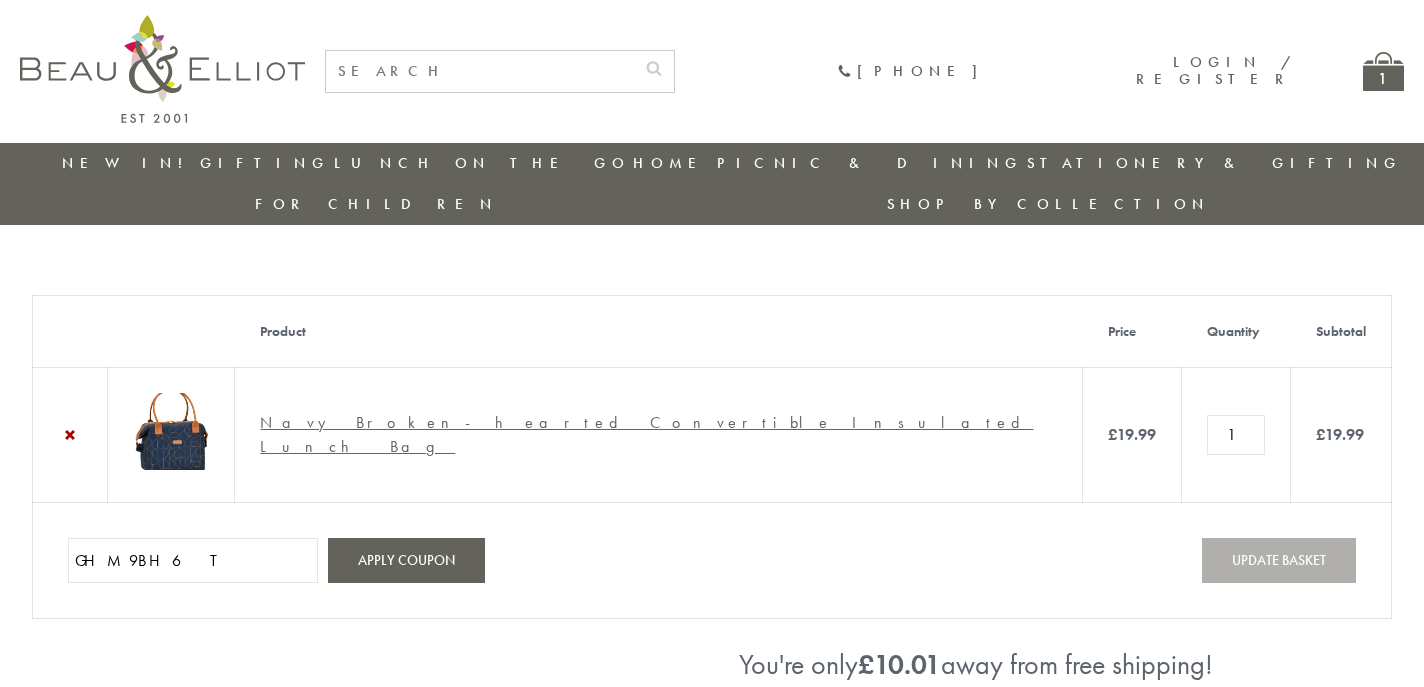type on "GHM9BH6T" 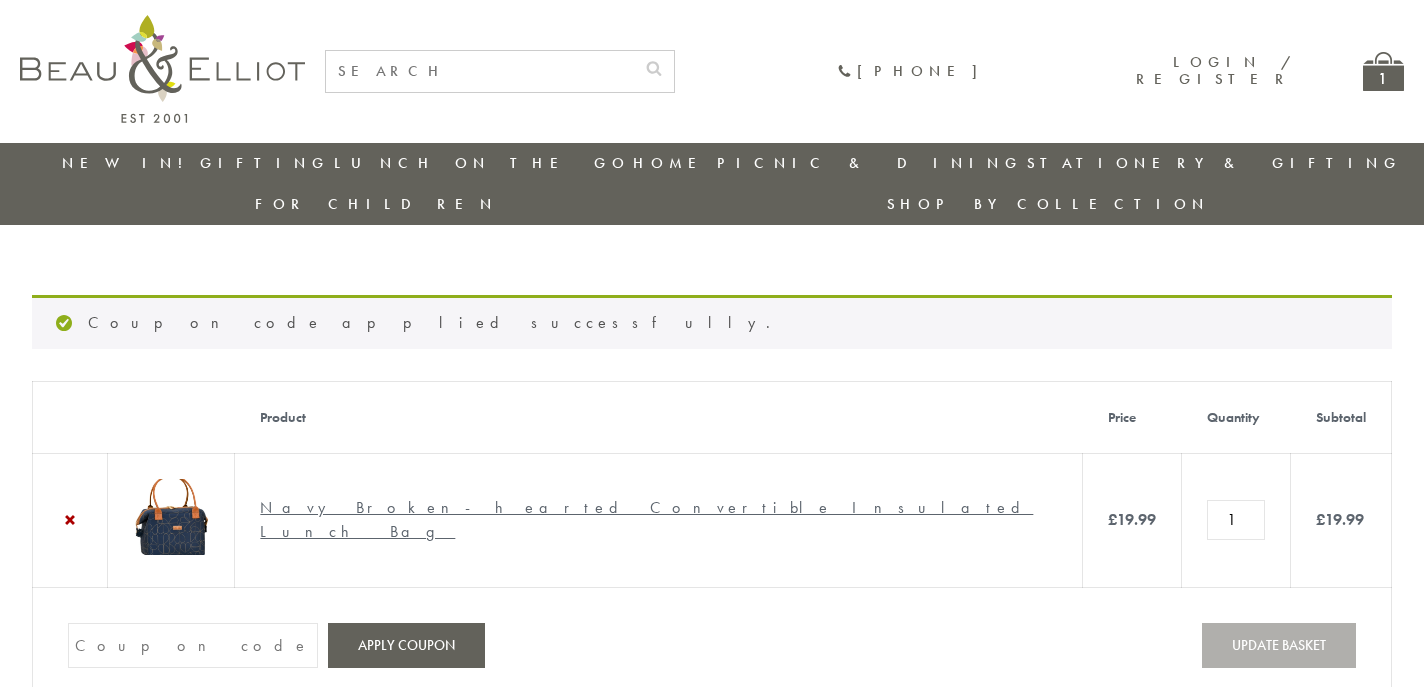 scroll, scrollTop: 0, scrollLeft: 0, axis: both 